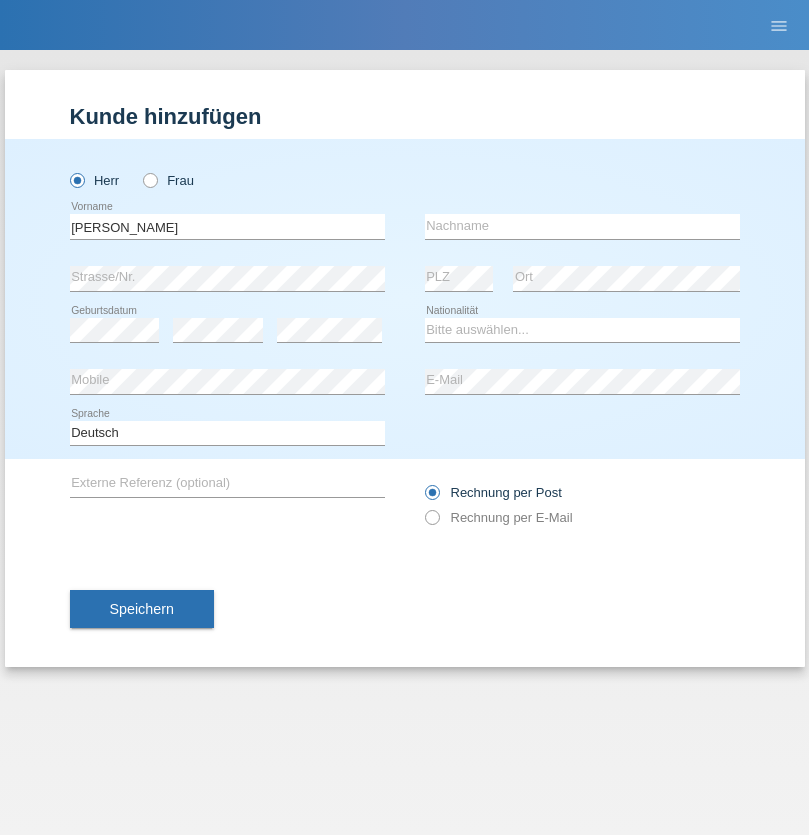 scroll, scrollTop: 0, scrollLeft: 0, axis: both 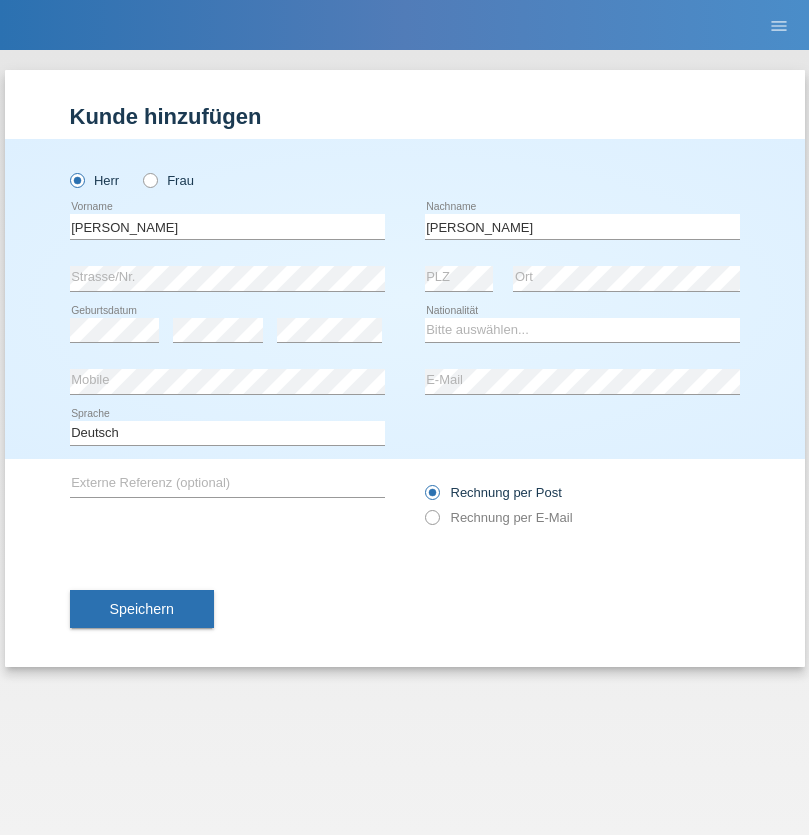 type on "[PERSON_NAME]" 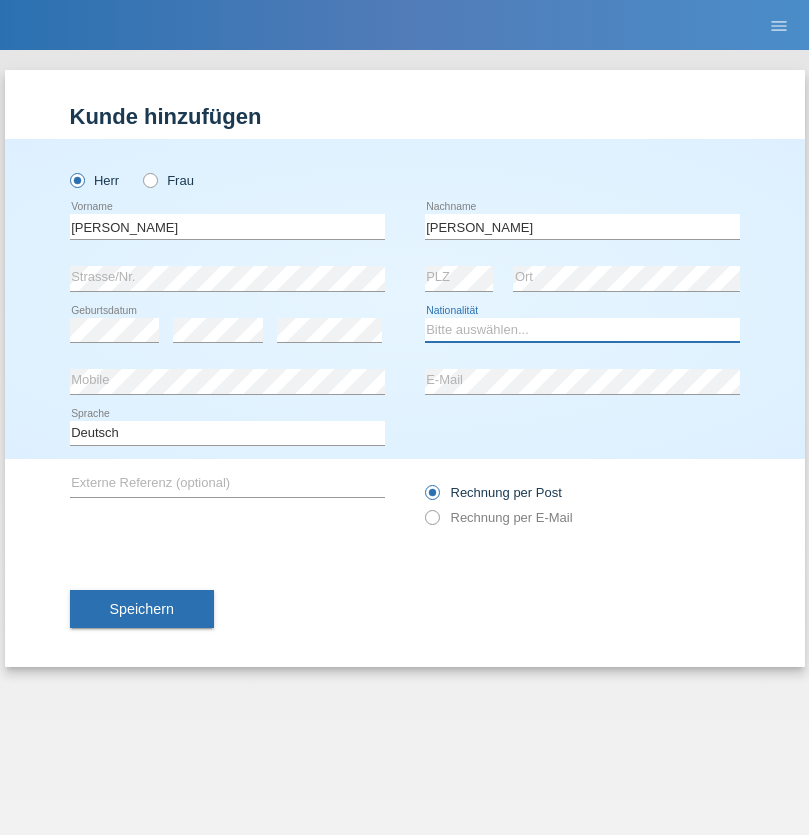 select on "DE" 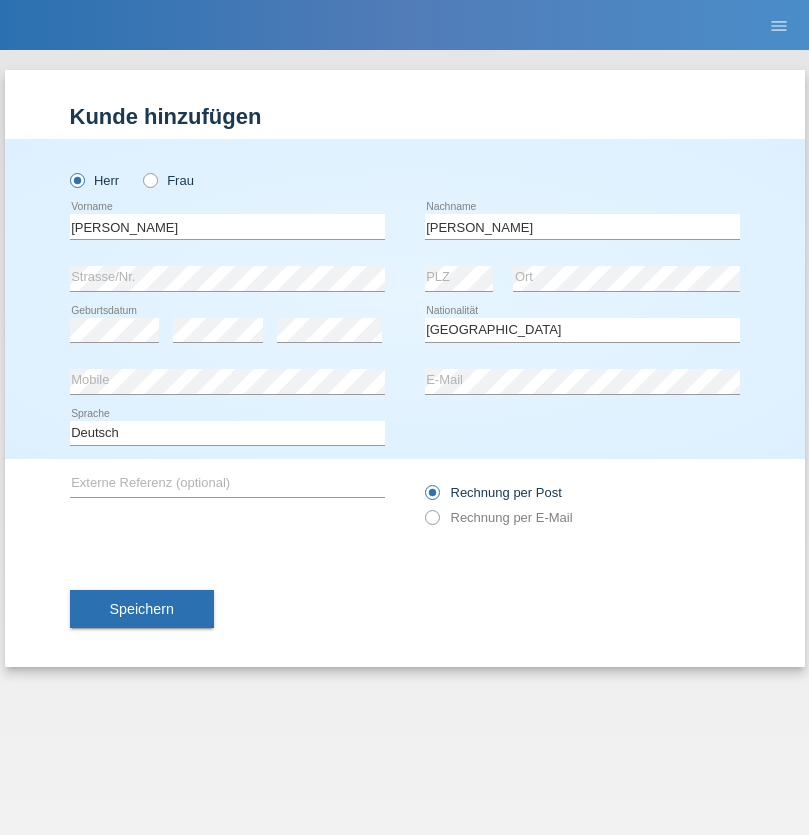 select on "C" 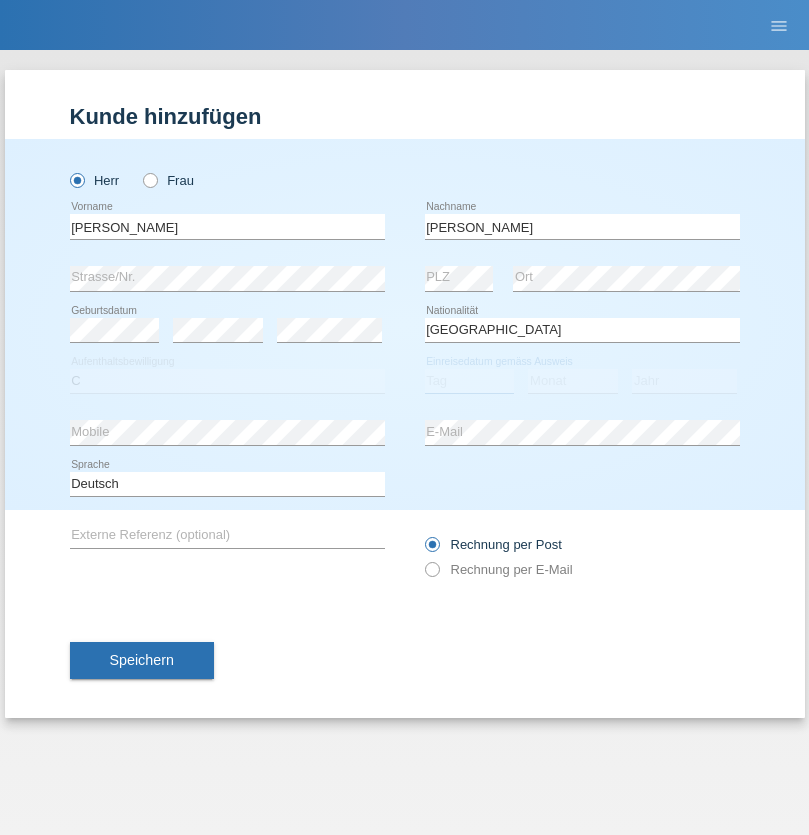 select on "19" 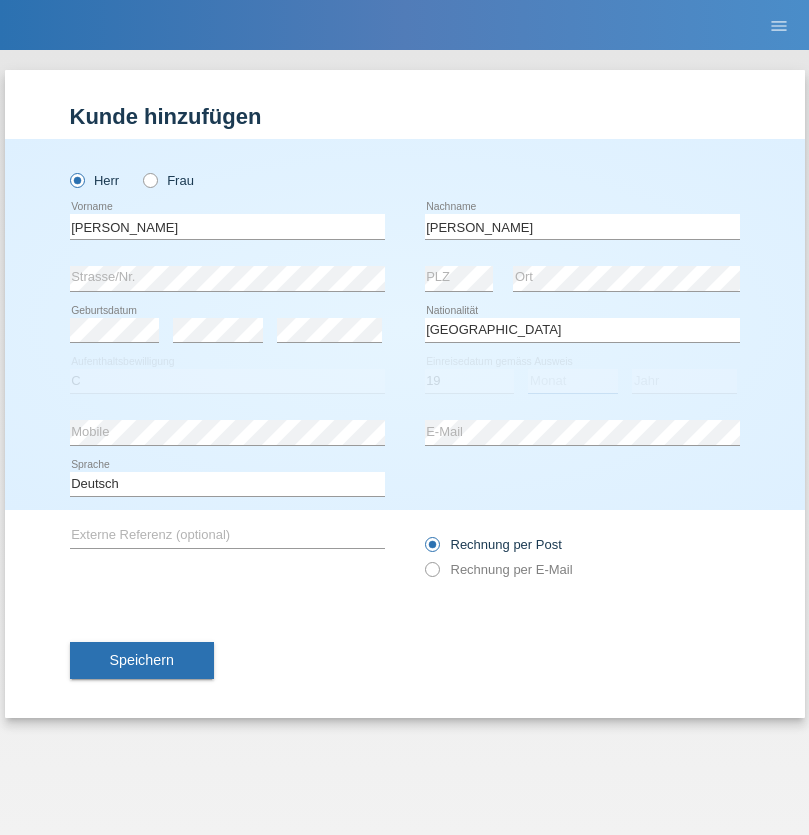 select on "09" 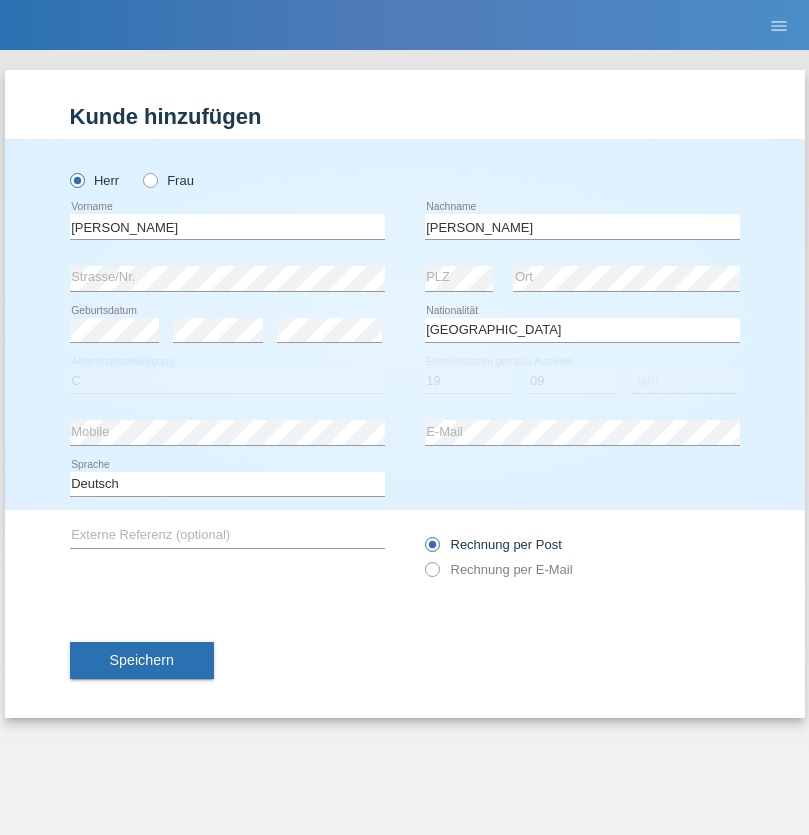 select on "2021" 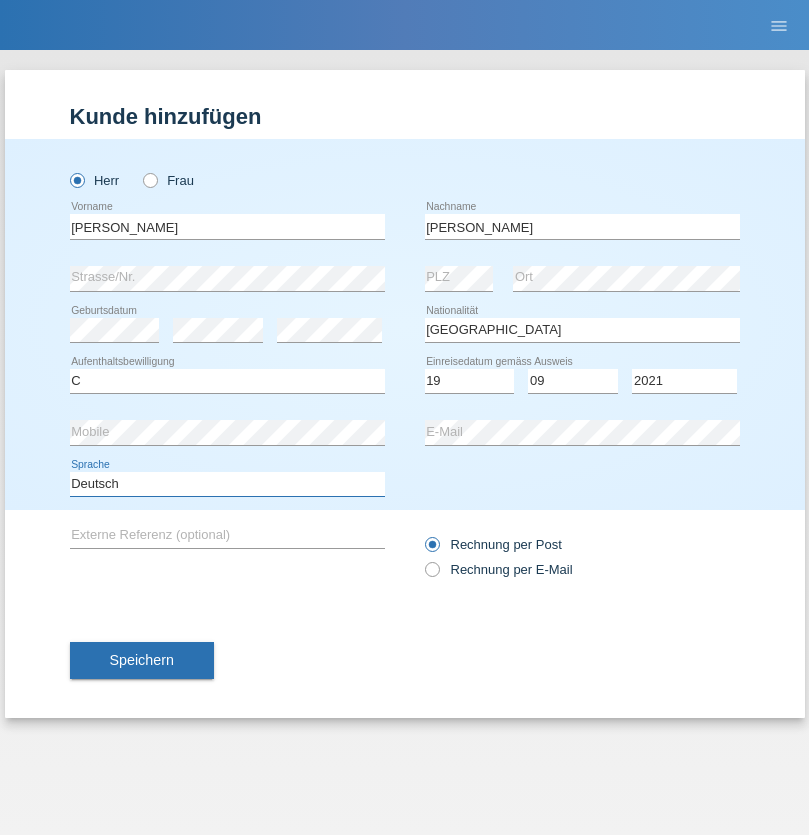select on "en" 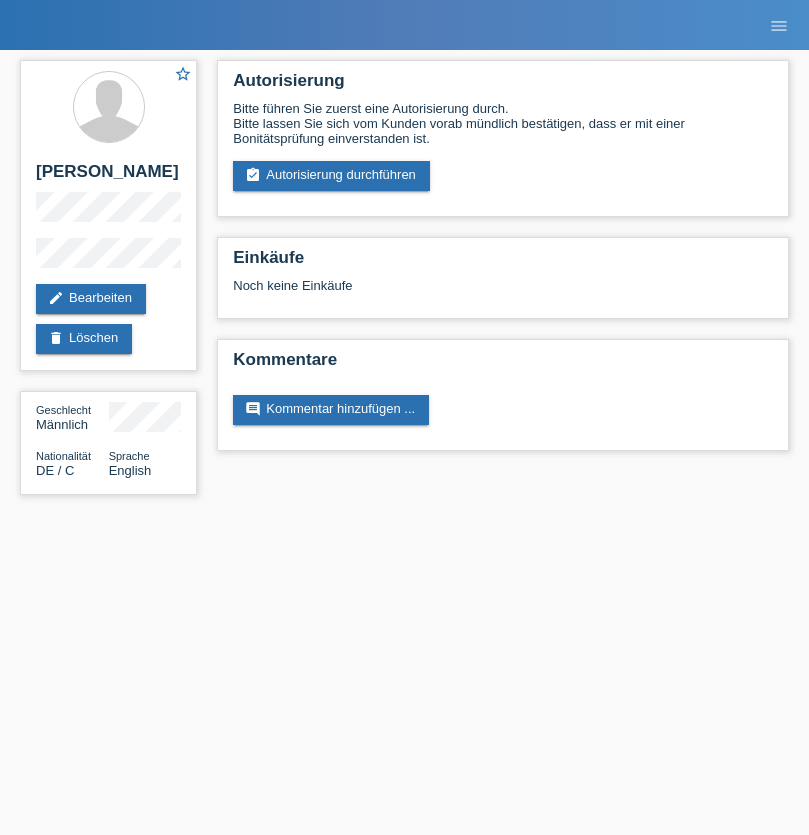 scroll, scrollTop: 0, scrollLeft: 0, axis: both 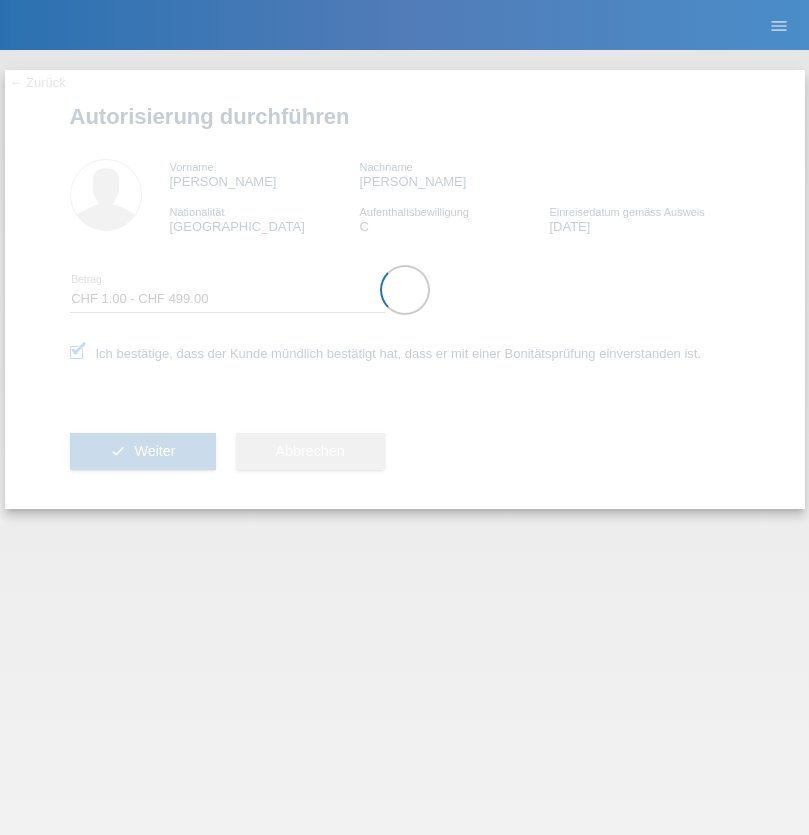 select on "1" 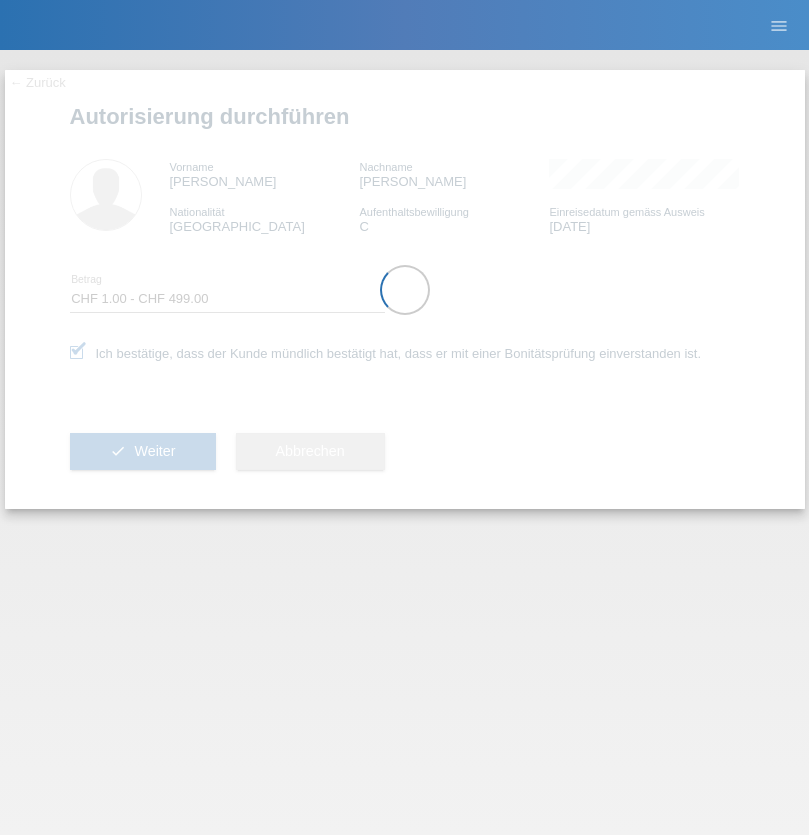 scroll, scrollTop: 0, scrollLeft: 0, axis: both 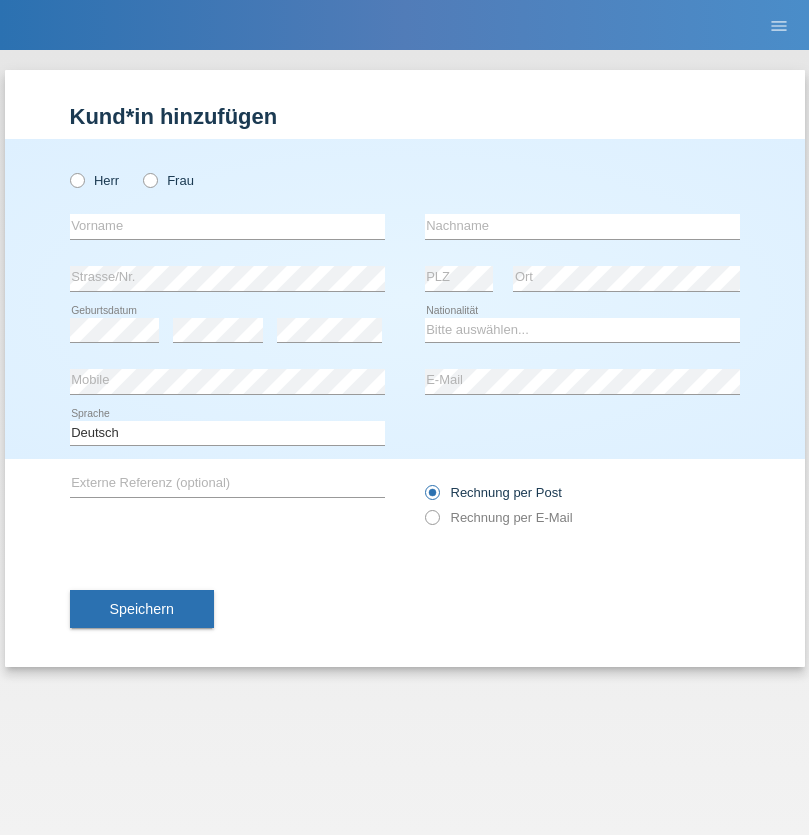 radio on "true" 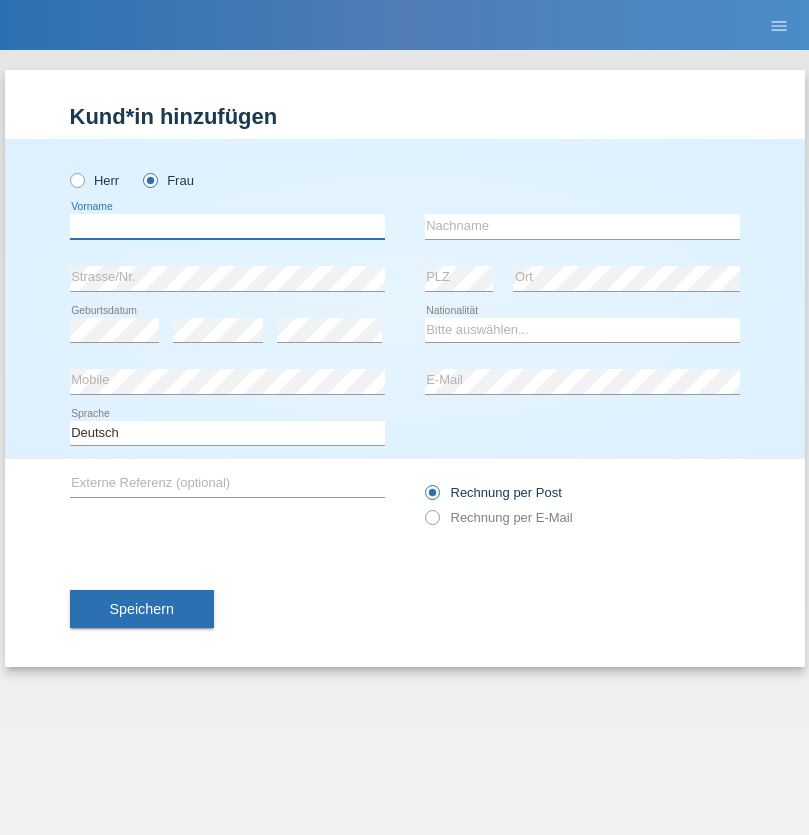 click at bounding box center [227, 226] 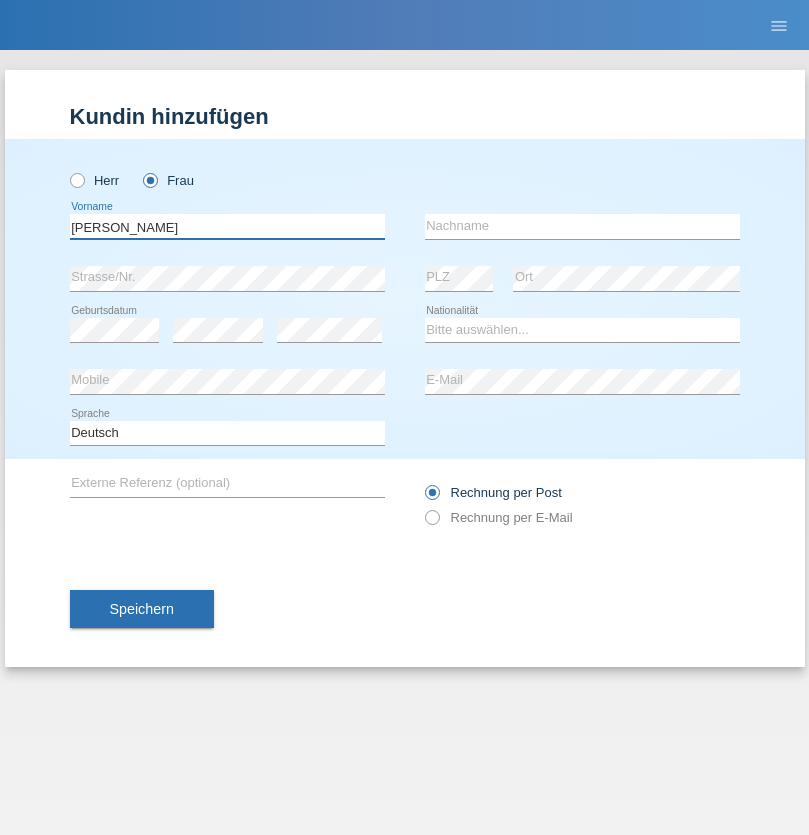 type on "[PERSON_NAME]" 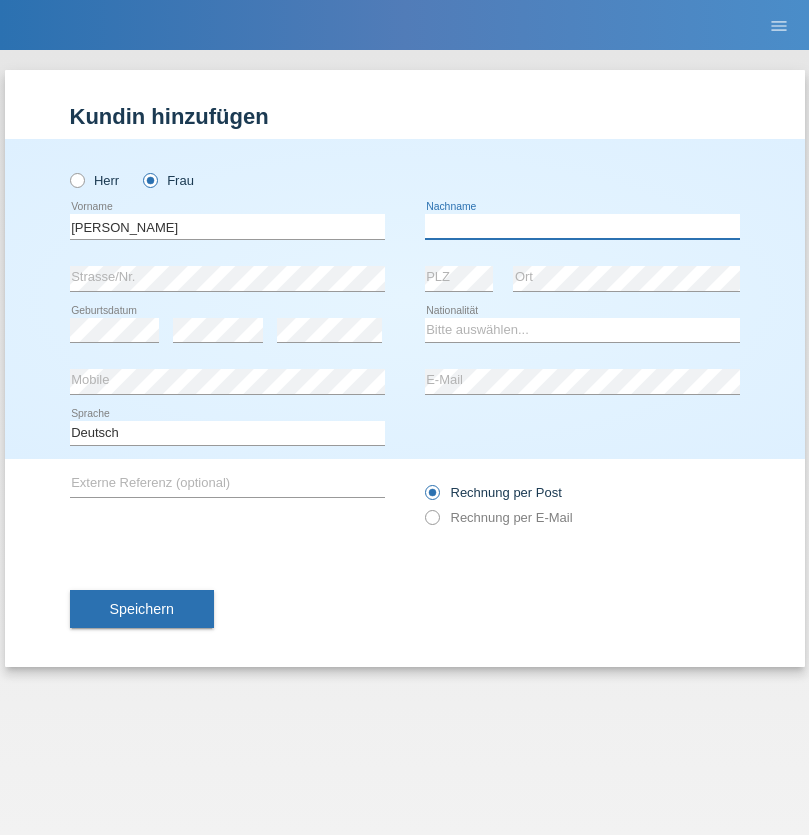 click at bounding box center [582, 226] 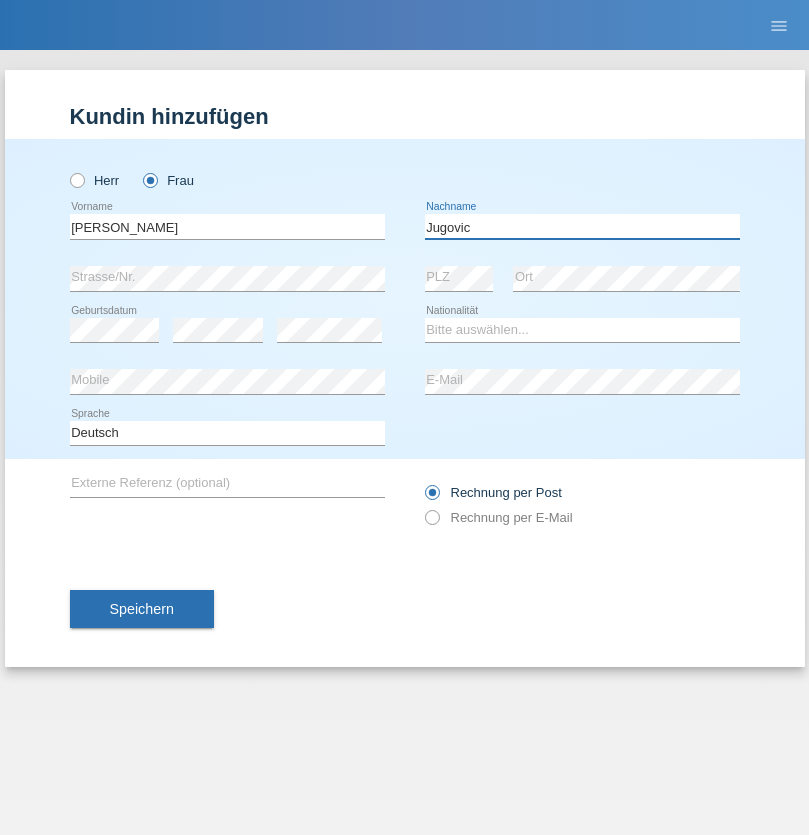 type on "Jugovic" 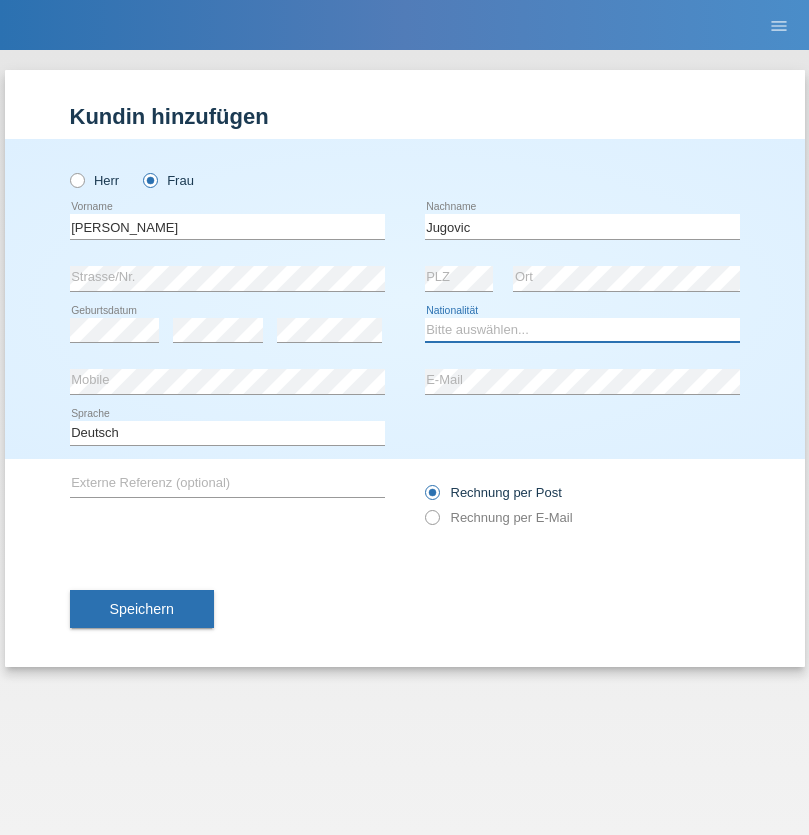 select on "RS" 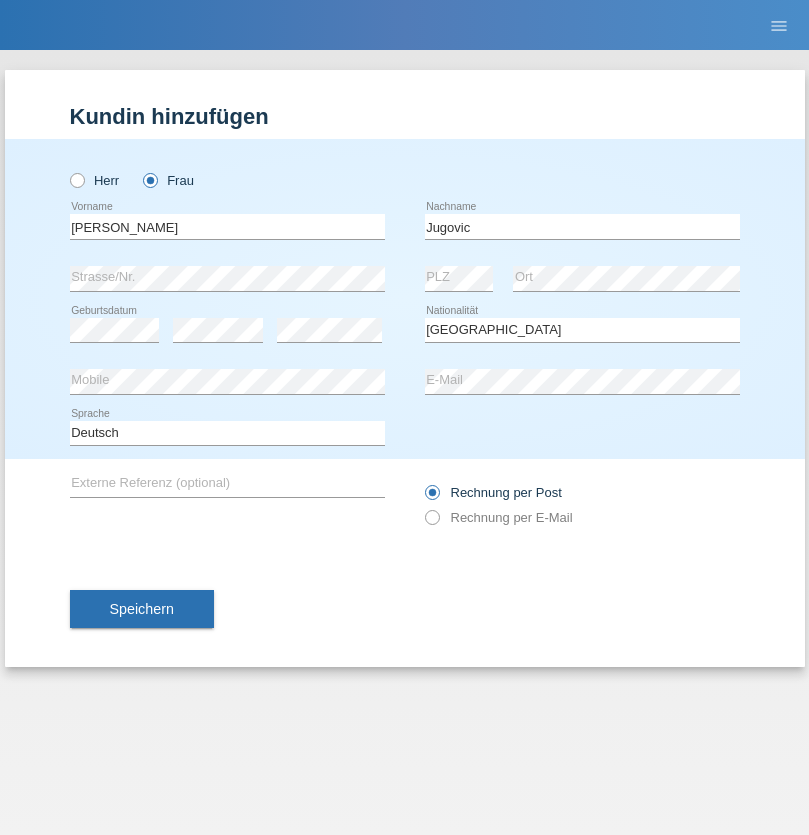 select on "C" 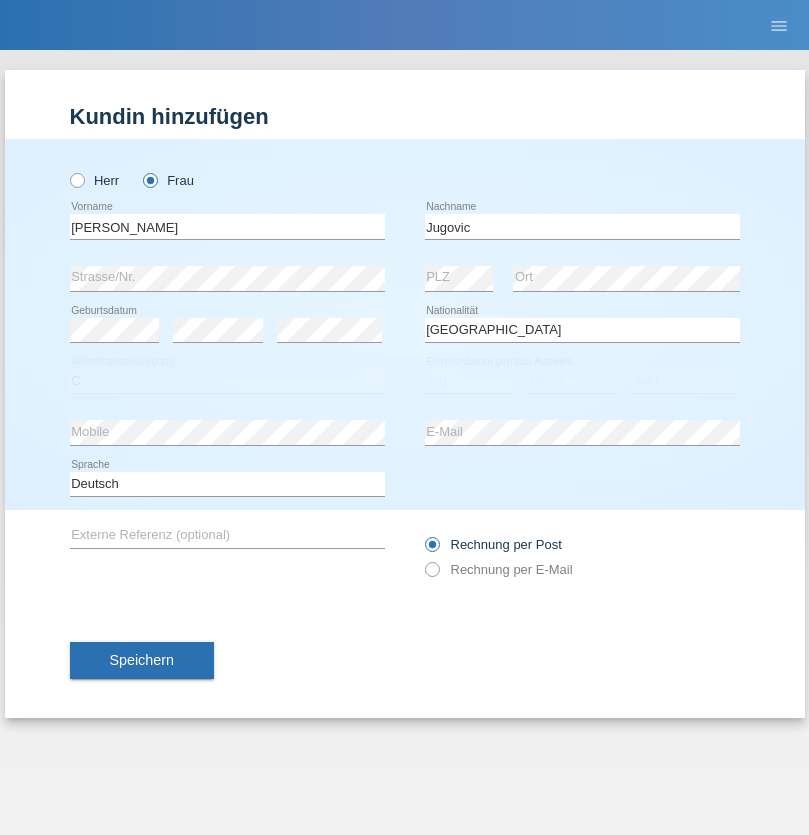 select on "01" 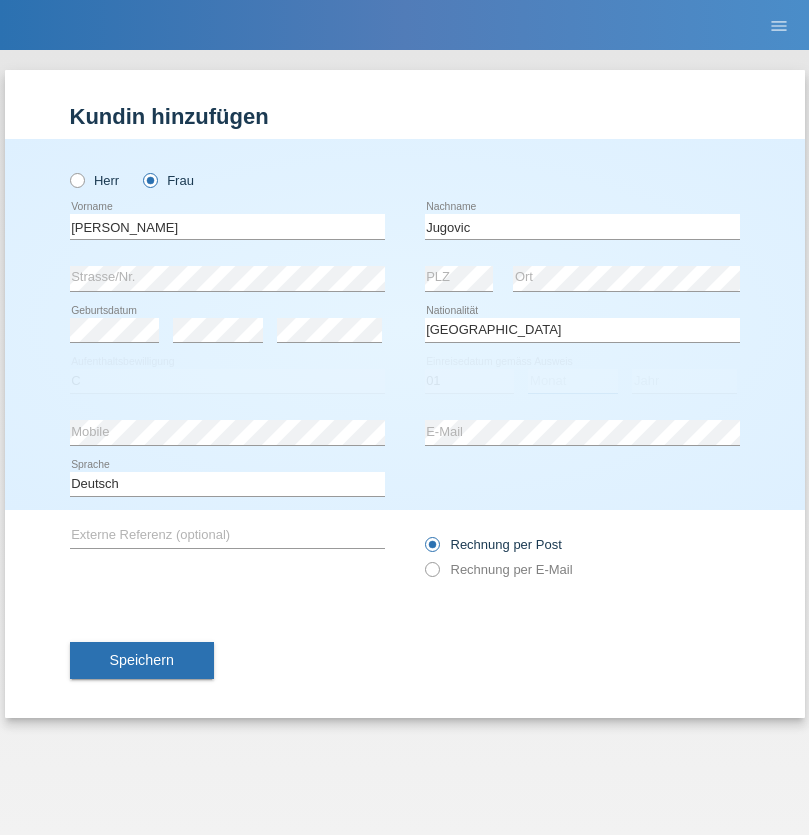 select on "12" 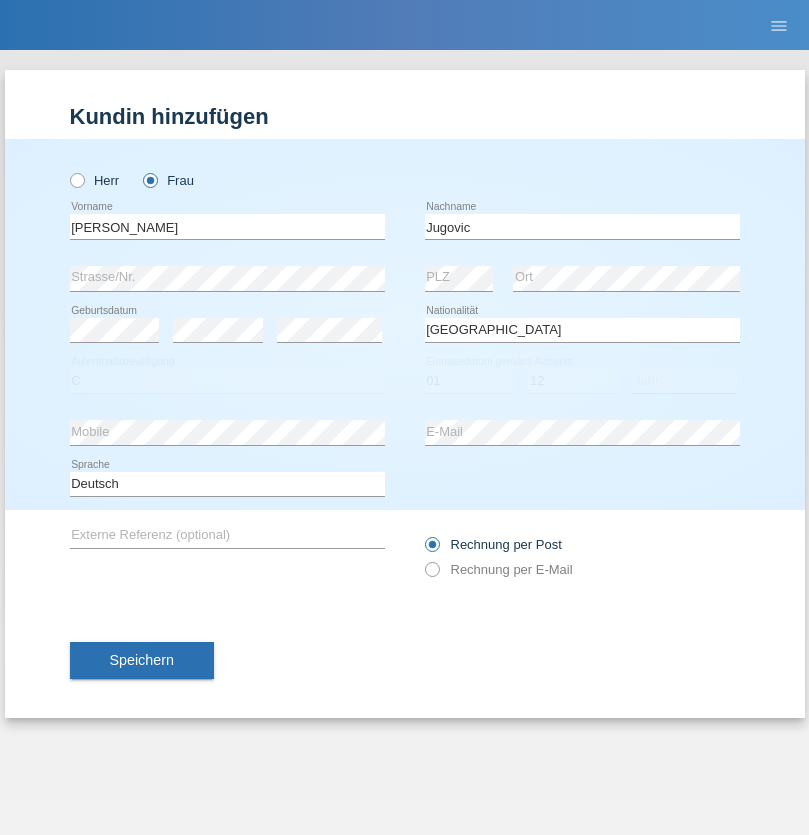 select on "2021" 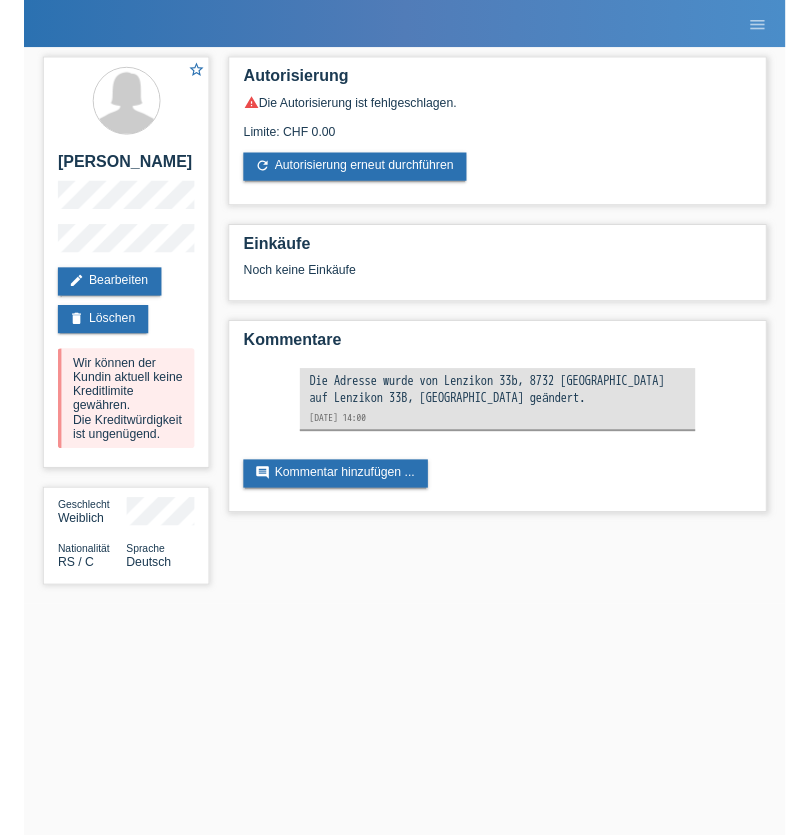 scroll, scrollTop: 0, scrollLeft: 0, axis: both 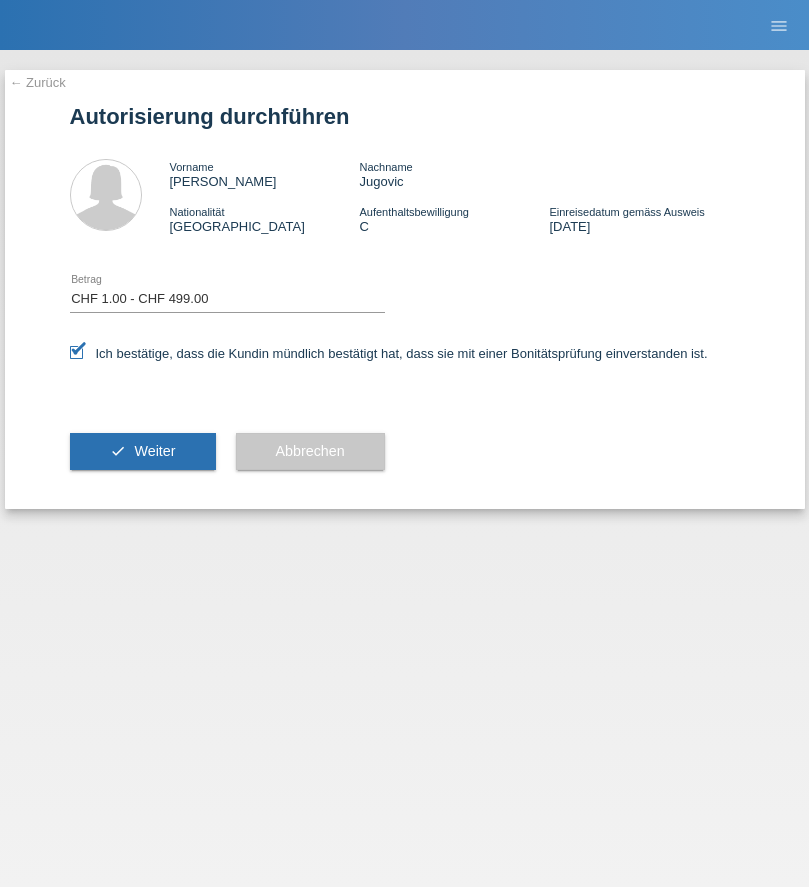 select on "1" 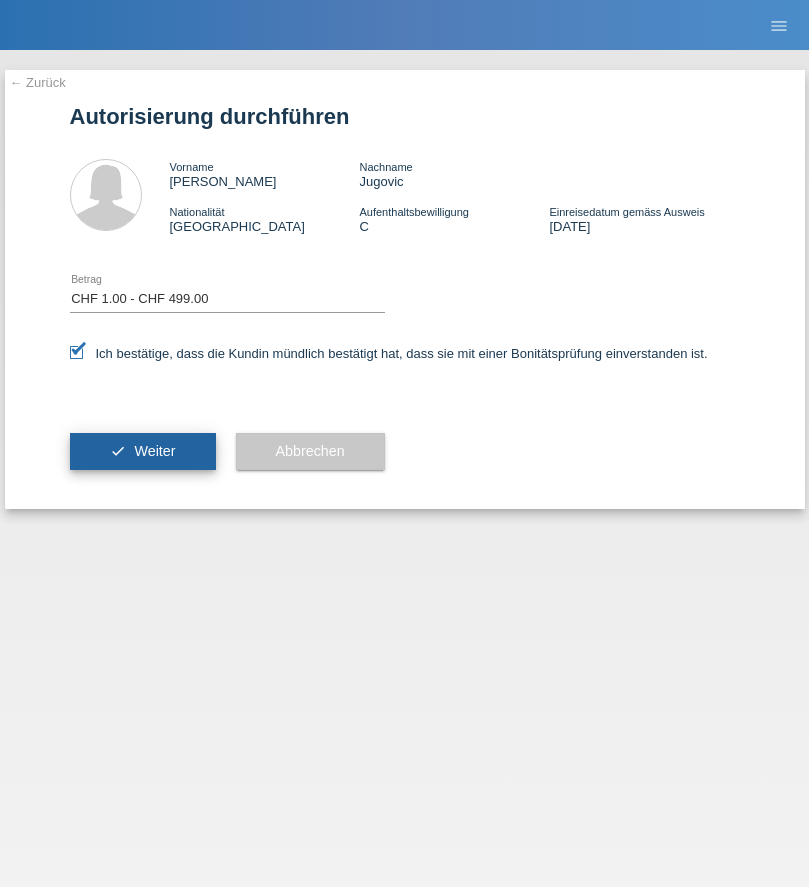 click on "Weiter" at bounding box center (154, 451) 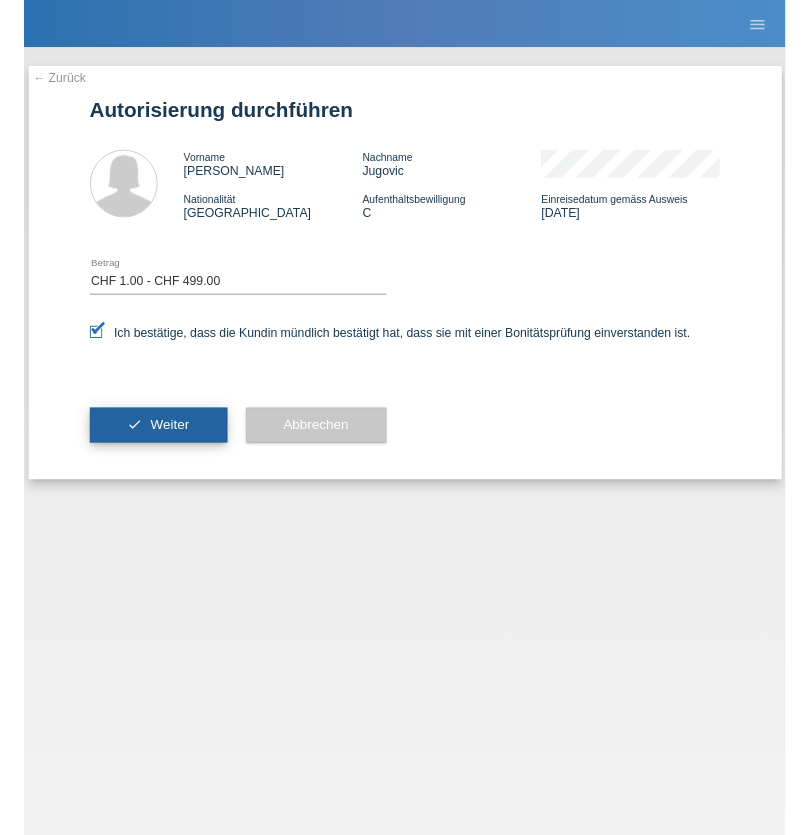 scroll, scrollTop: 0, scrollLeft: 0, axis: both 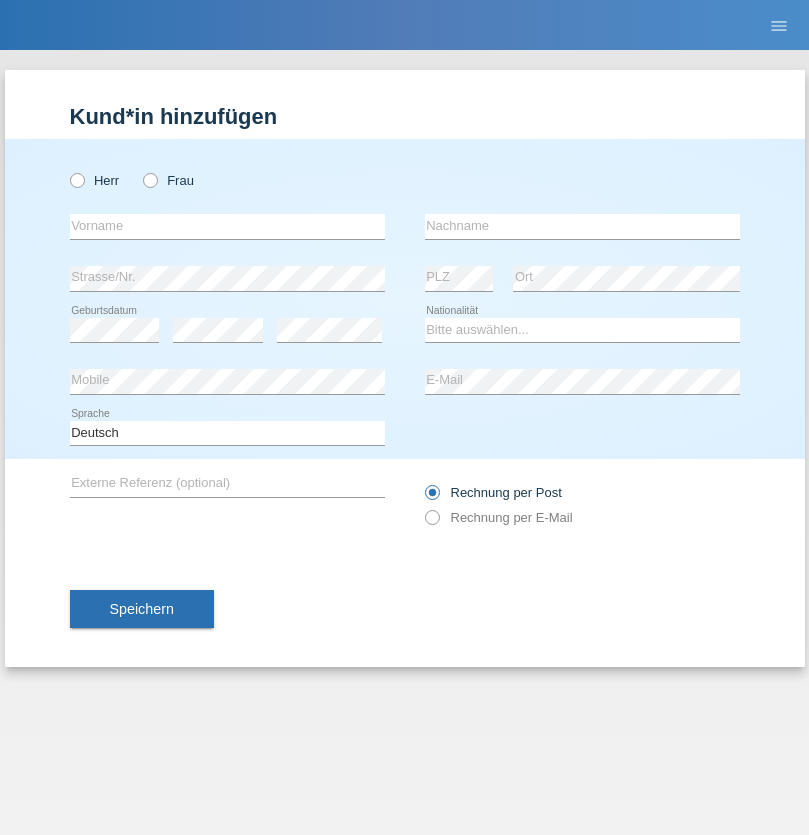 radio on "true" 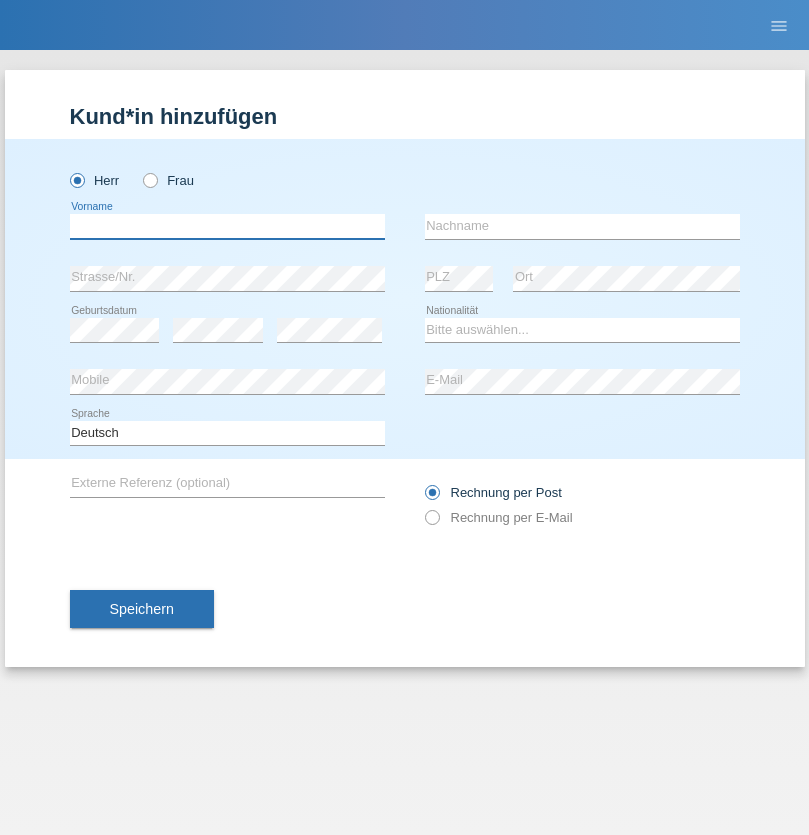 click at bounding box center (227, 226) 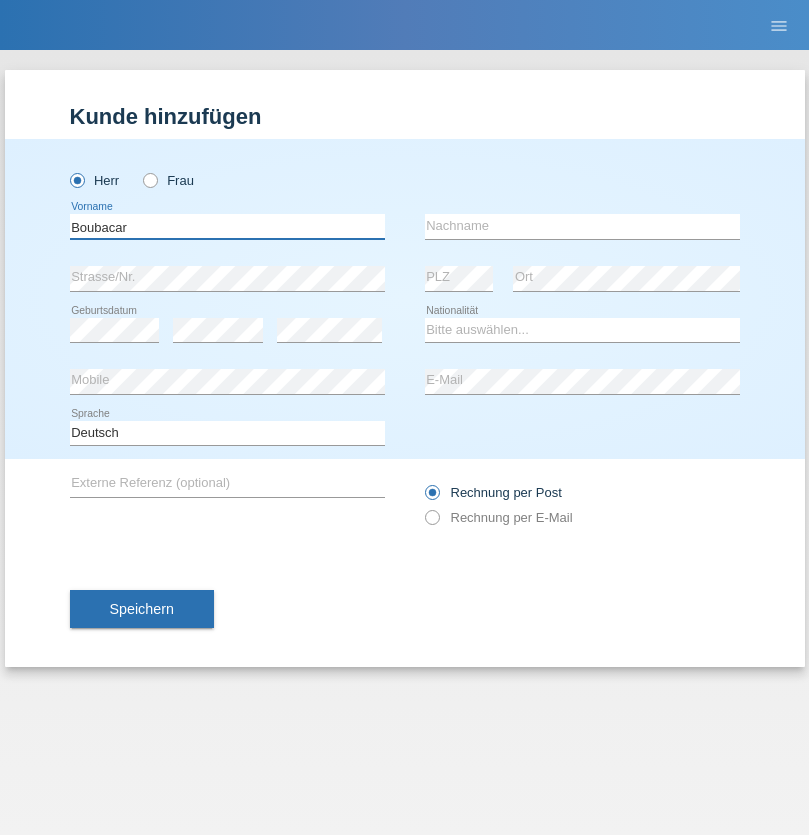 type on "Boubacar" 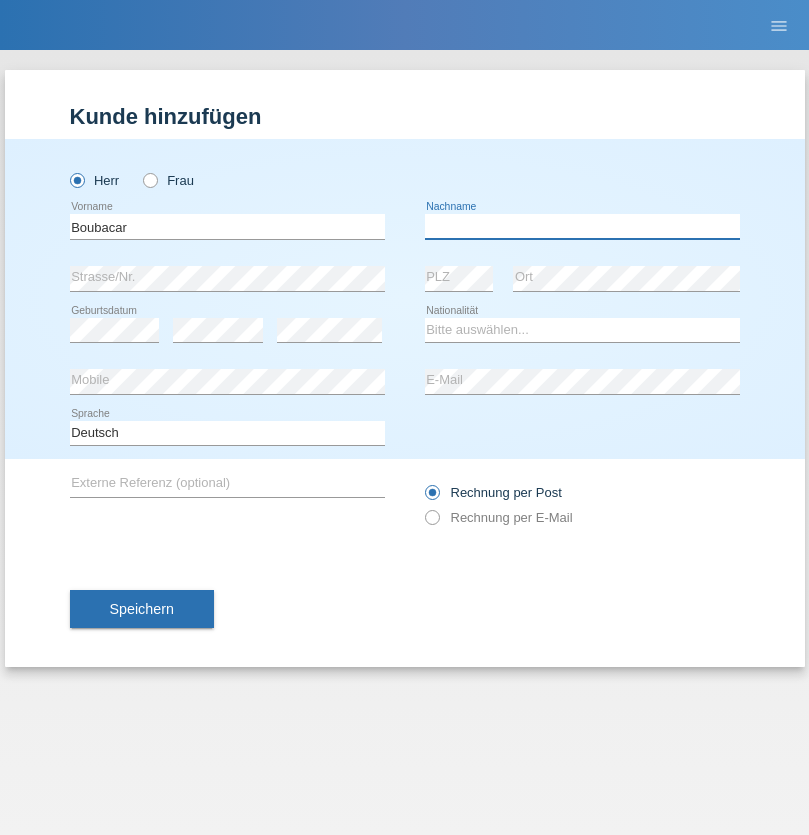 click at bounding box center [582, 226] 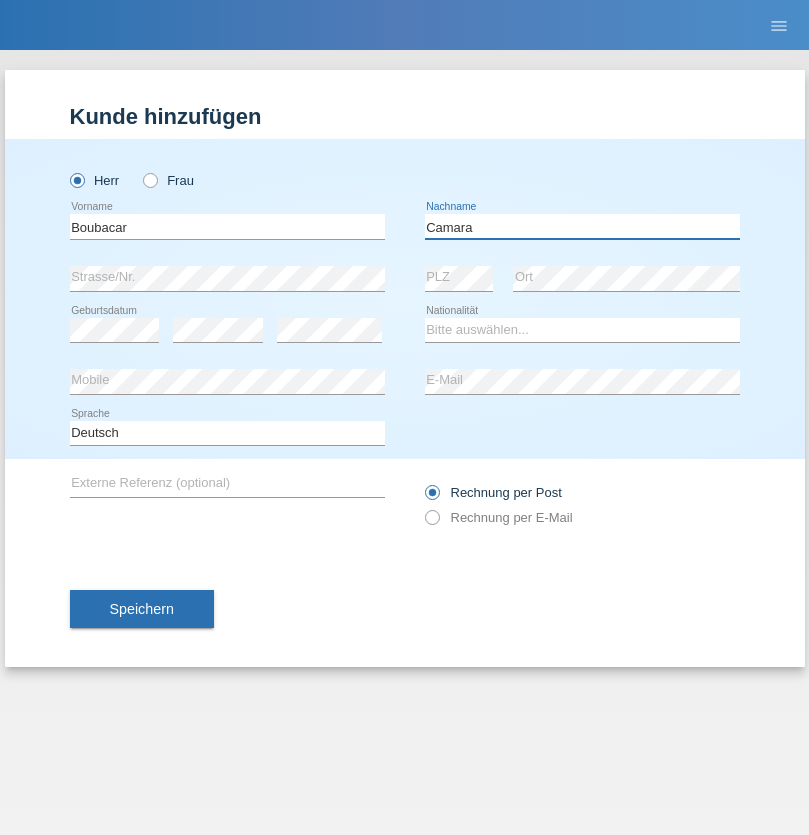 type on "Camara" 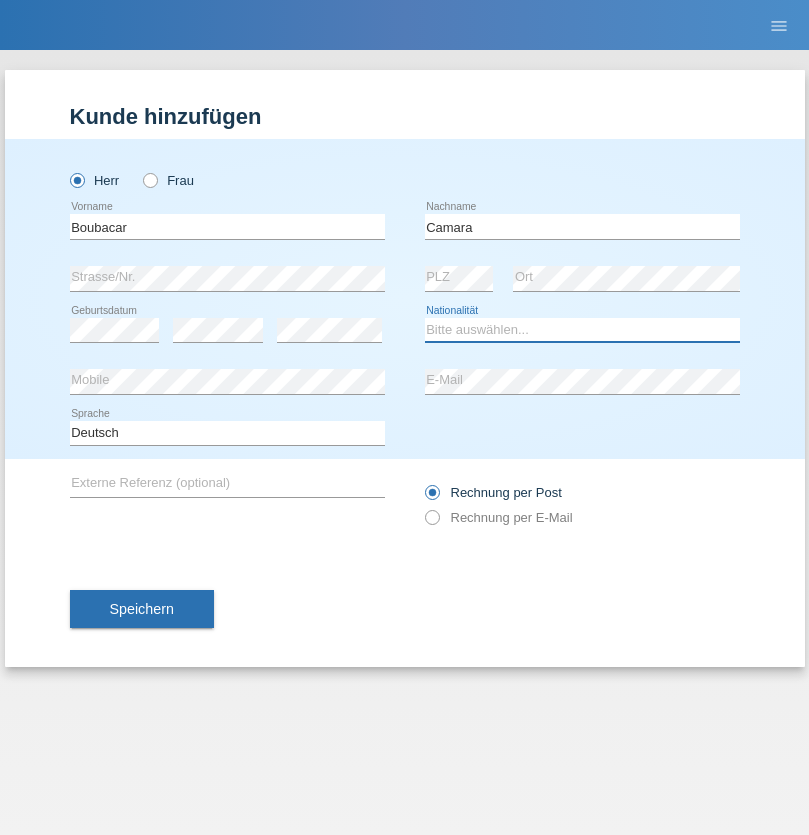 select on "CH" 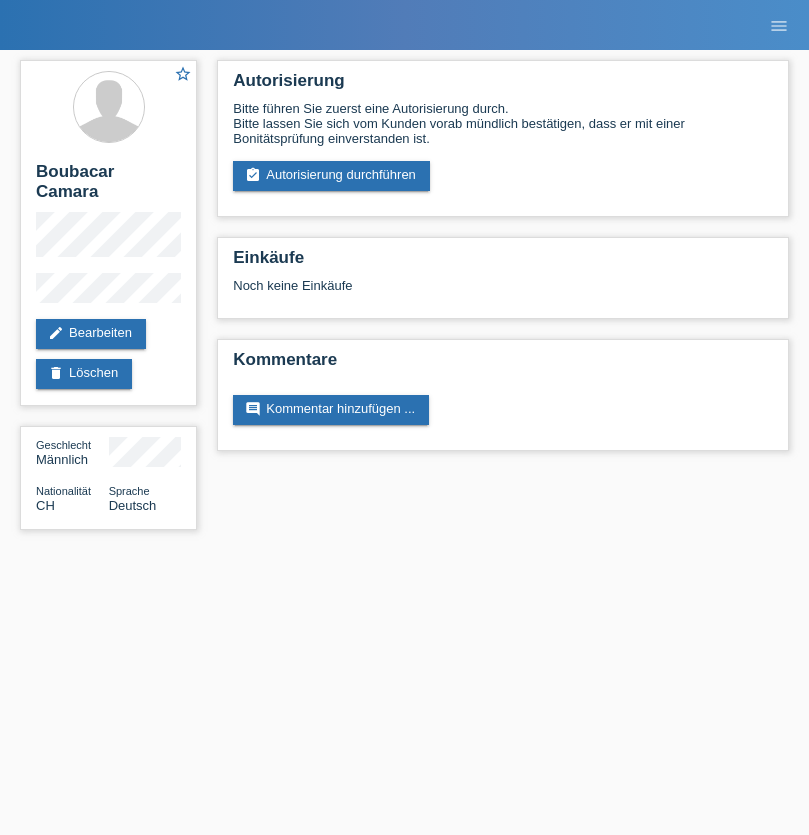 scroll, scrollTop: 0, scrollLeft: 0, axis: both 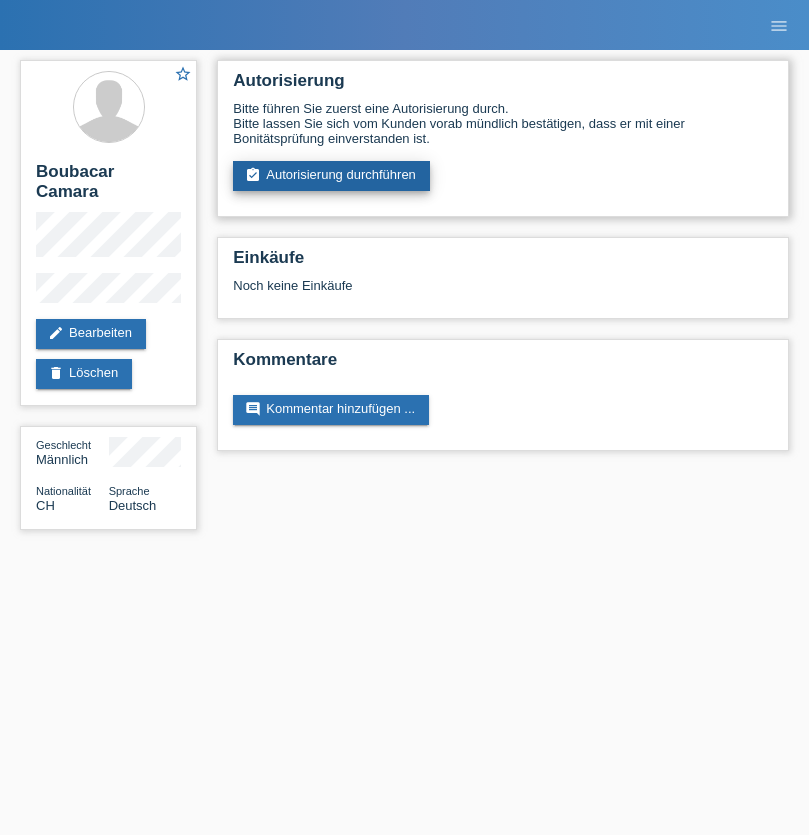 click on "assignment_turned_in  Autorisierung durchführen" at bounding box center (331, 176) 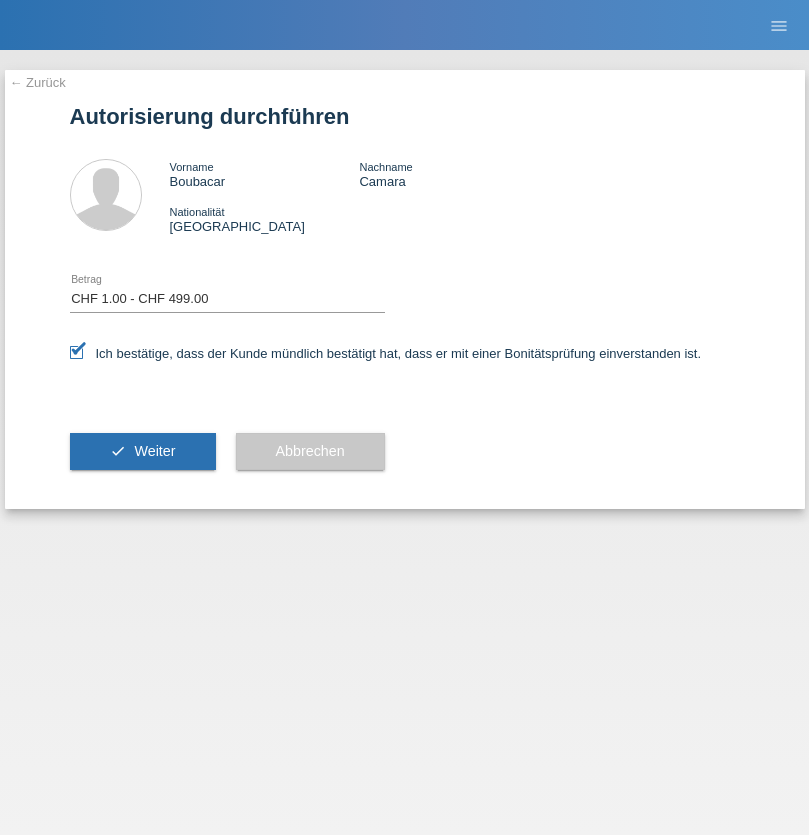 select on "1" 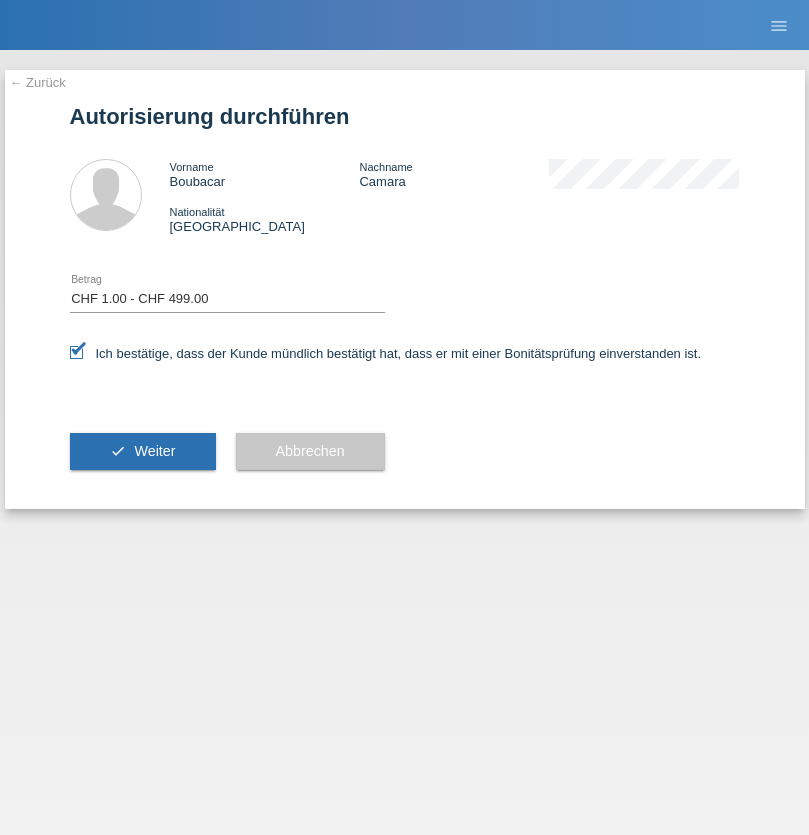 scroll, scrollTop: 0, scrollLeft: 0, axis: both 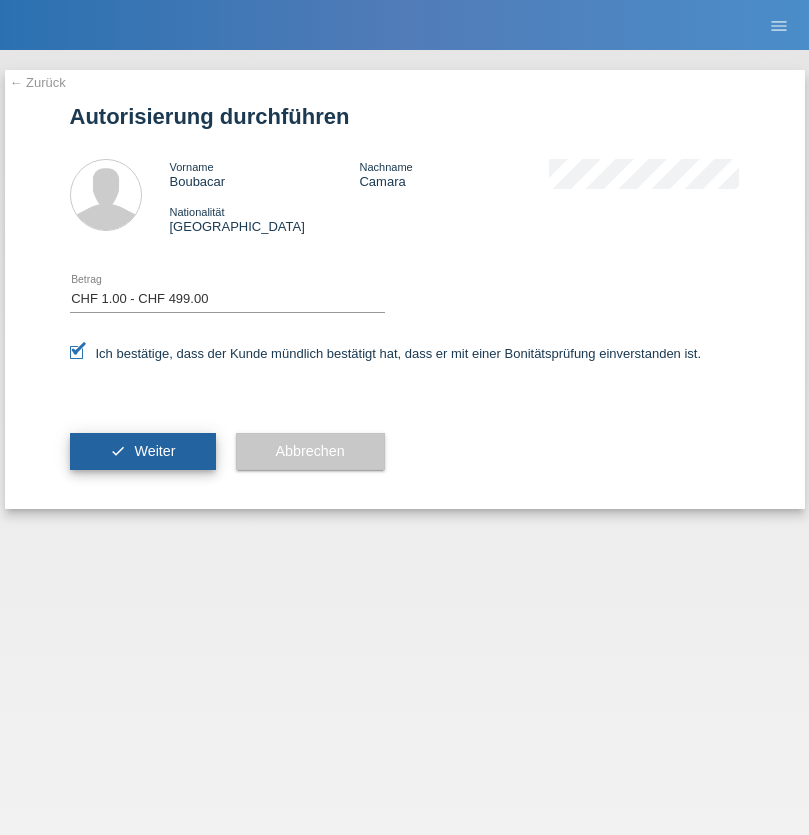 click on "Weiter" at bounding box center (154, 451) 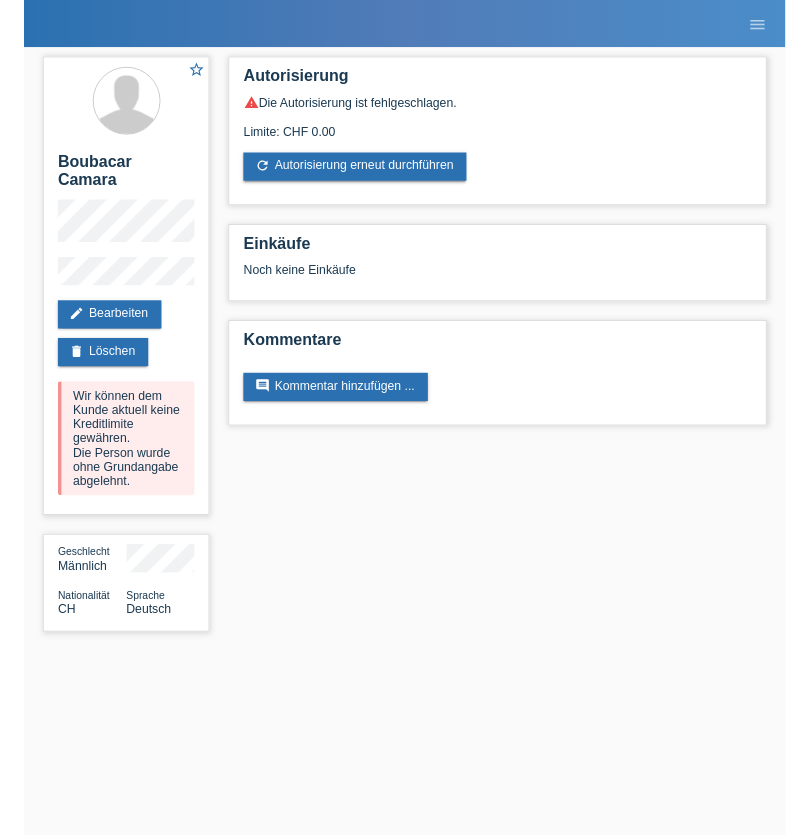 scroll, scrollTop: 0, scrollLeft: 0, axis: both 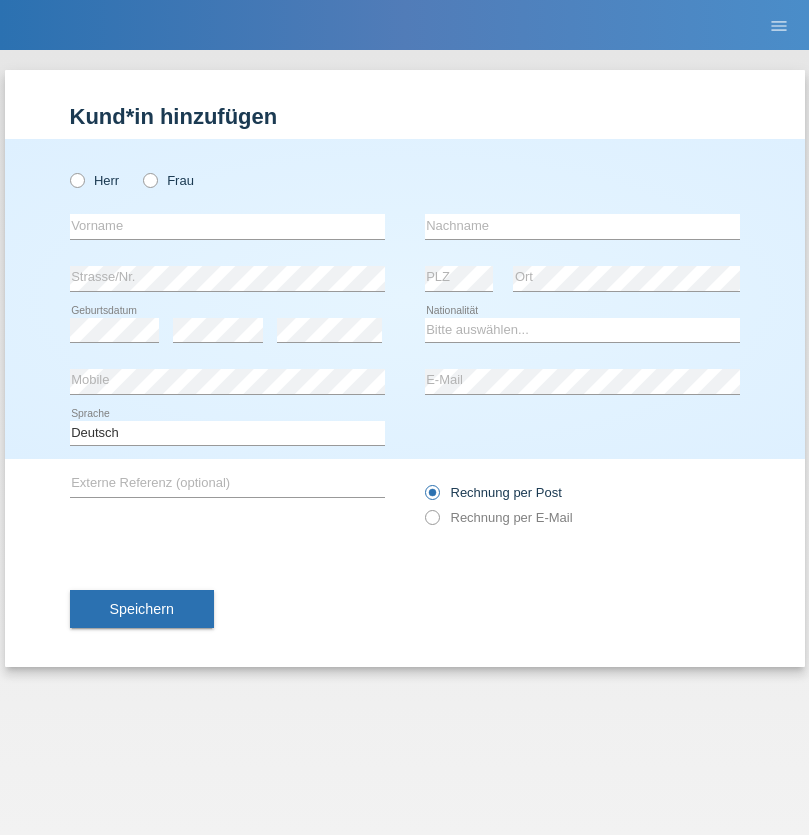 radio on "true" 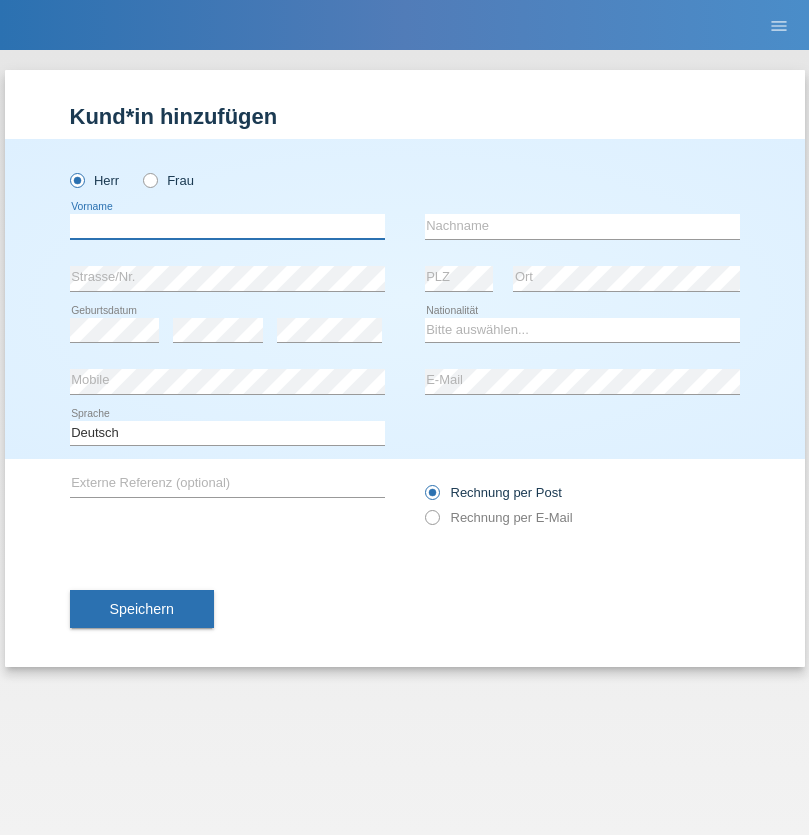 click at bounding box center [227, 226] 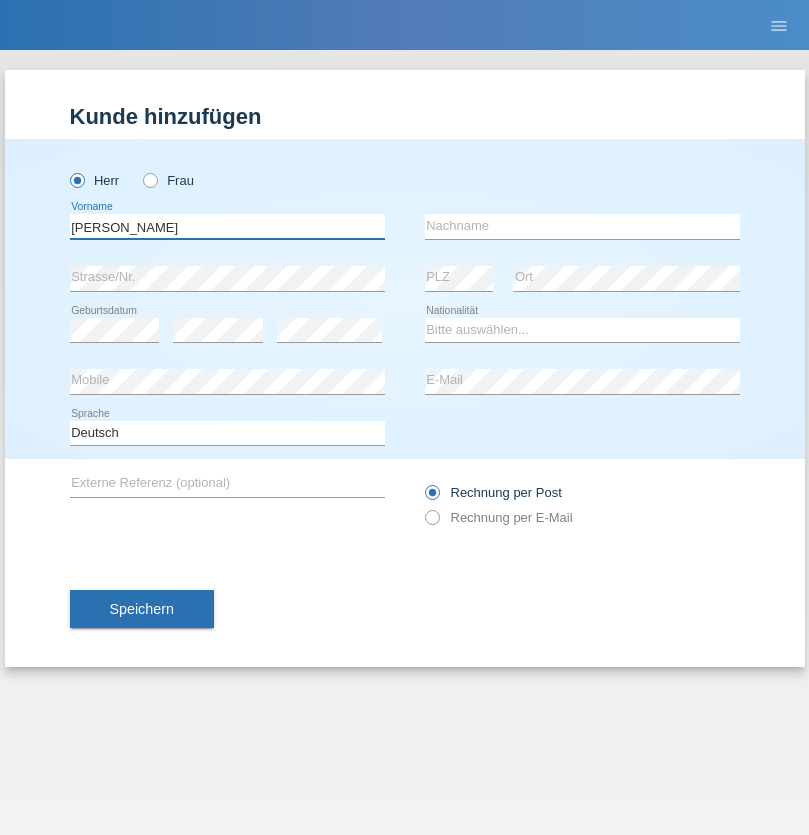 type on "[PERSON_NAME]" 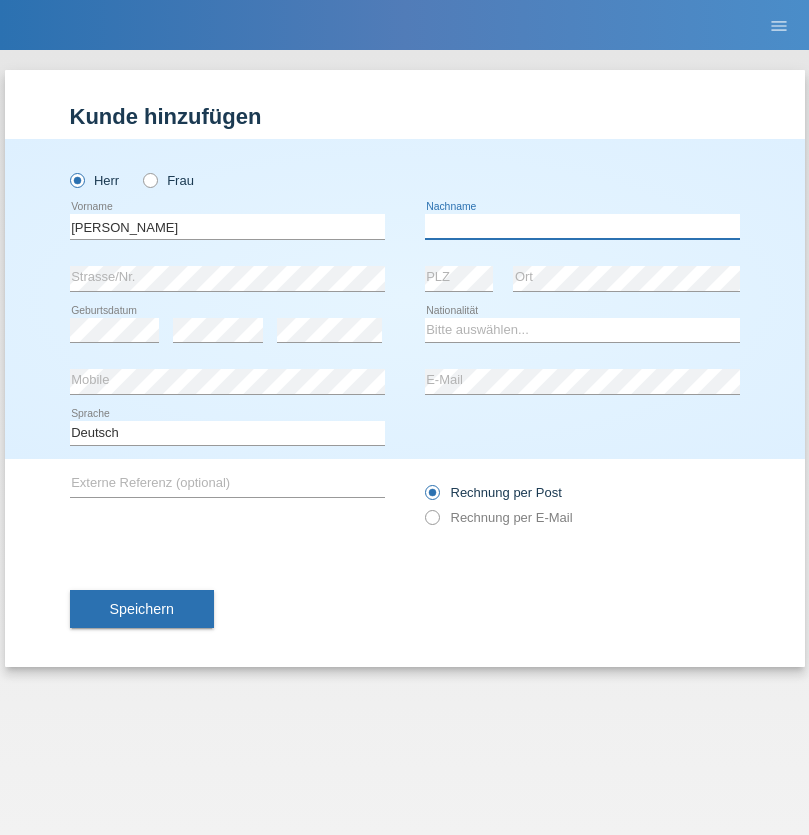 click at bounding box center [582, 226] 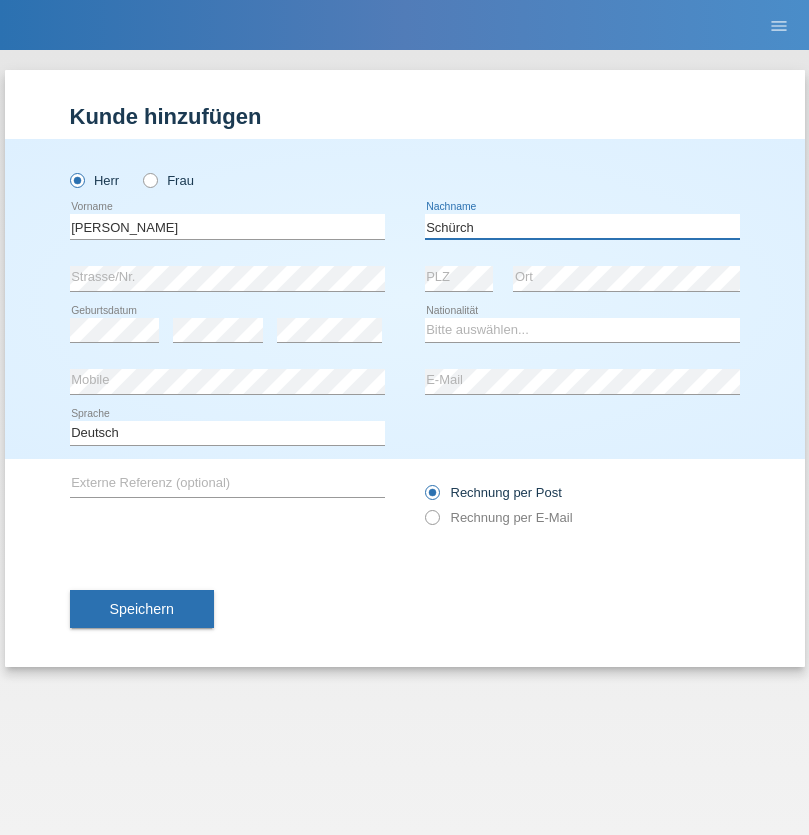 type on "Schürch" 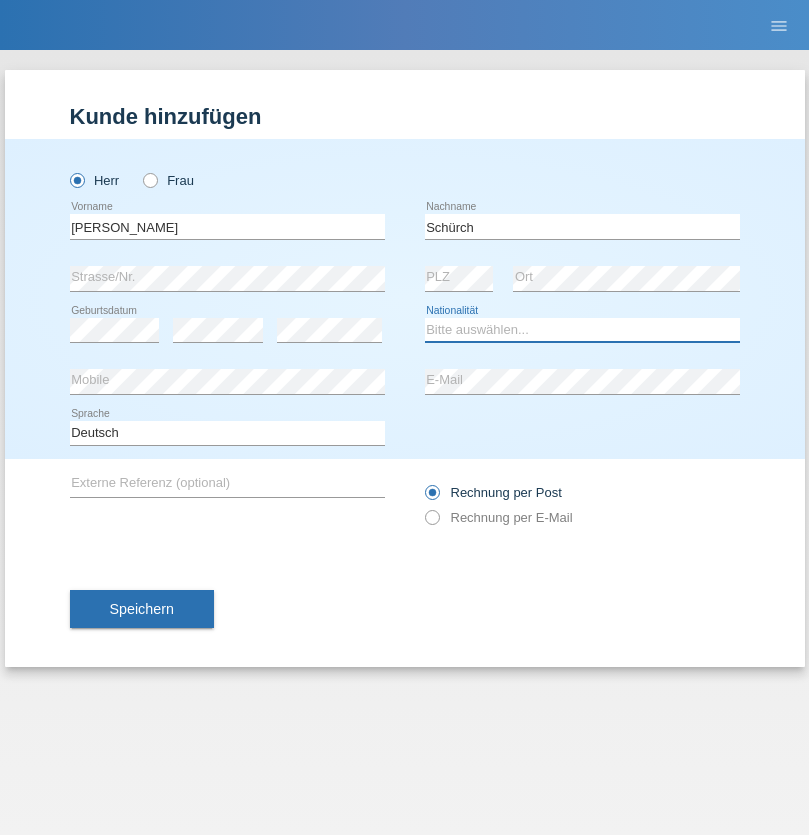 select on "CH" 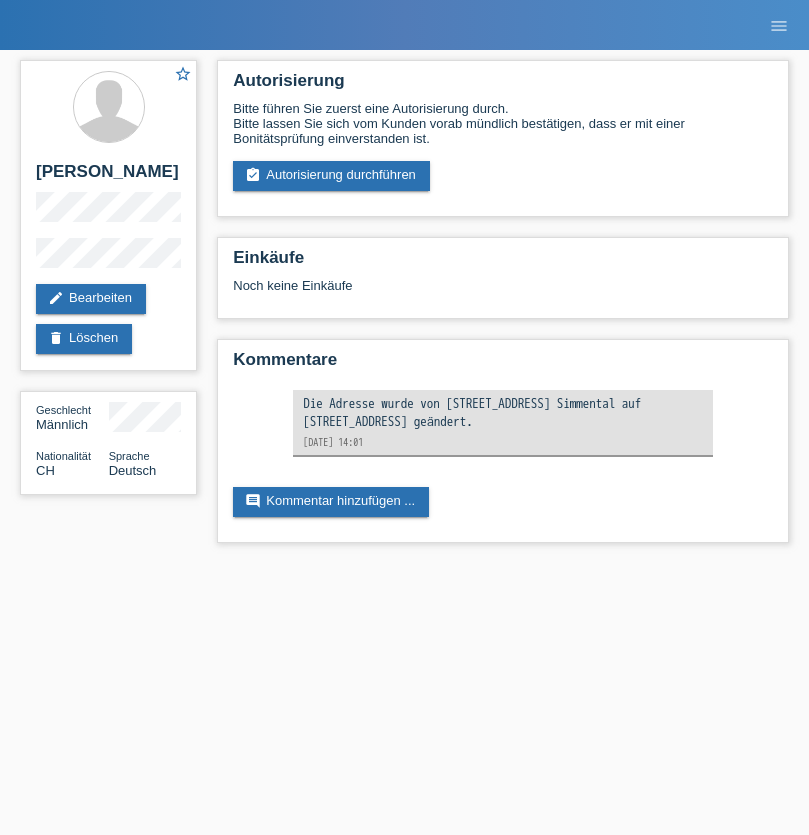 scroll, scrollTop: 0, scrollLeft: 0, axis: both 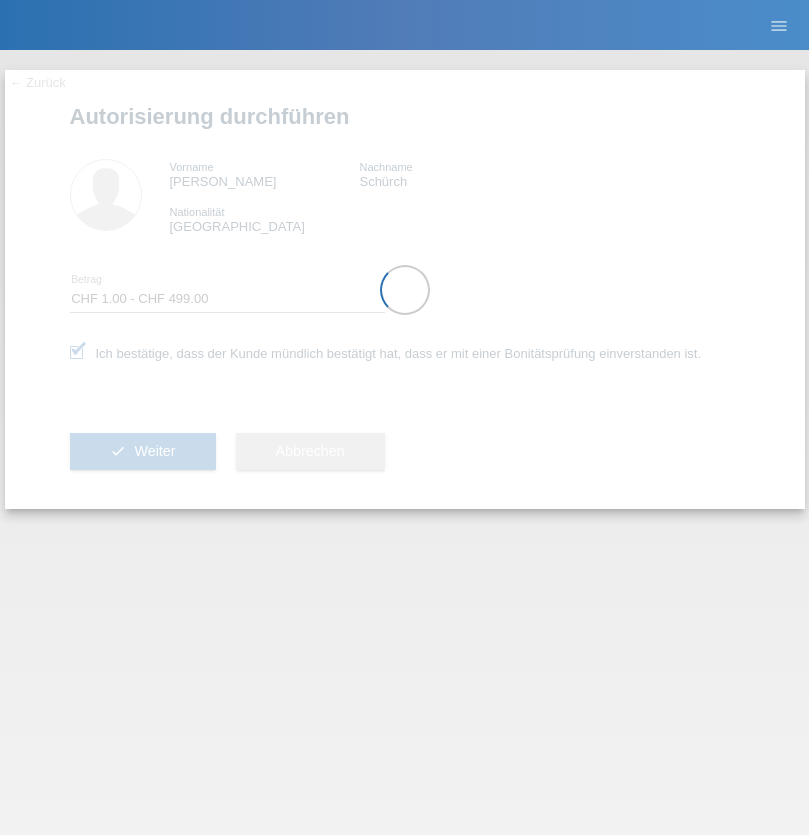 select on "1" 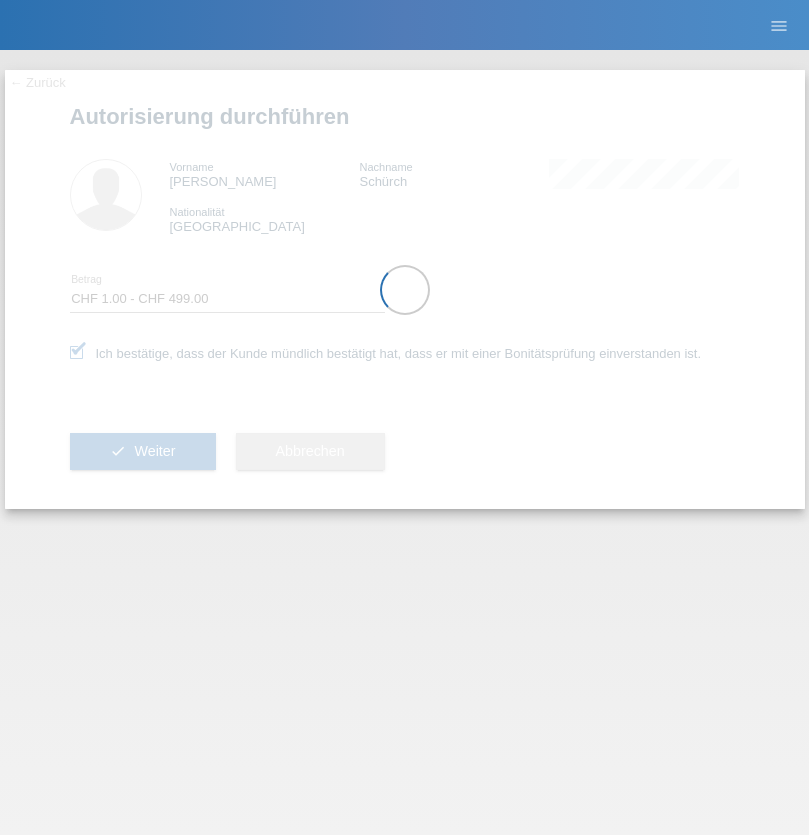 scroll, scrollTop: 0, scrollLeft: 0, axis: both 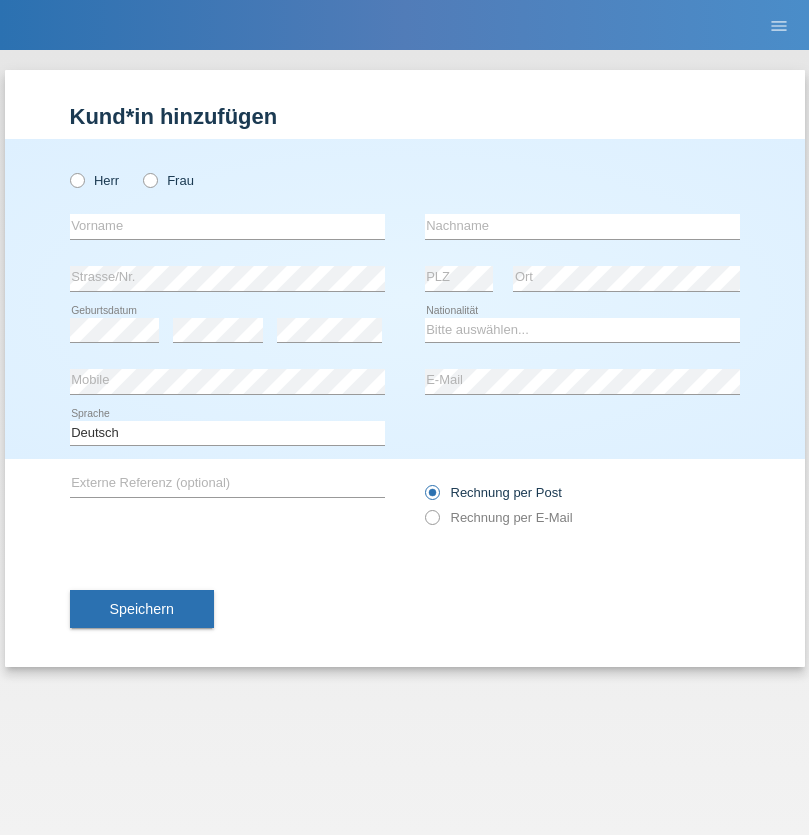 radio on "true" 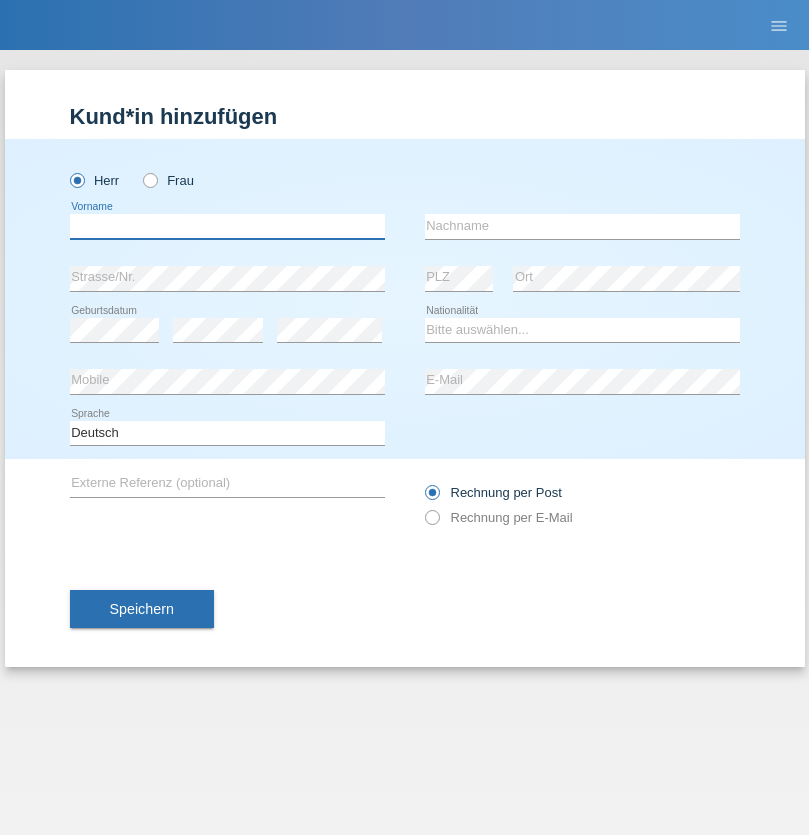 click at bounding box center (227, 226) 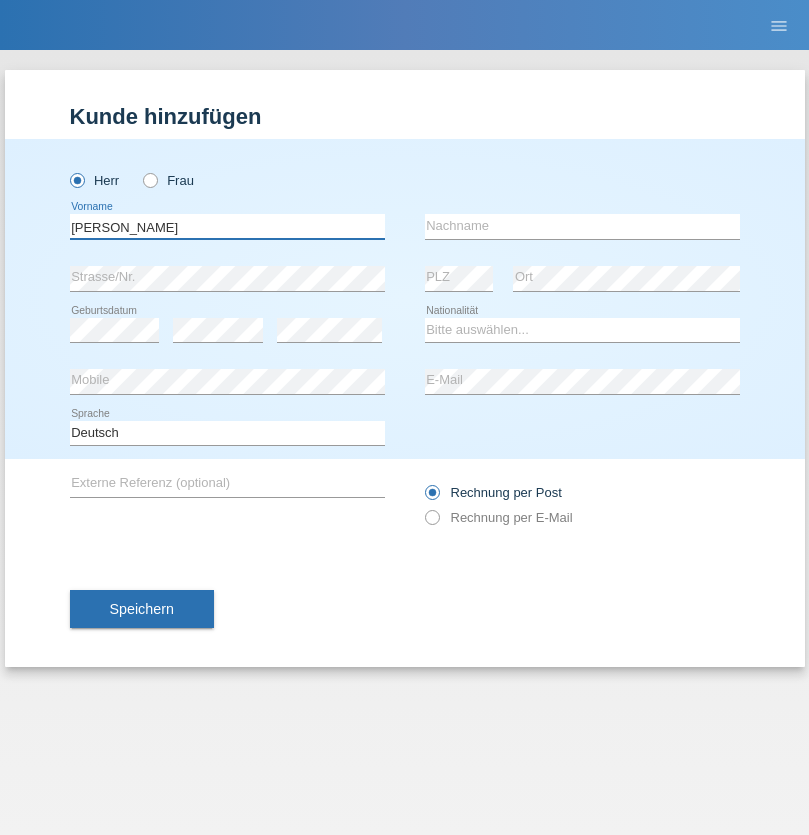 type on "Marcel" 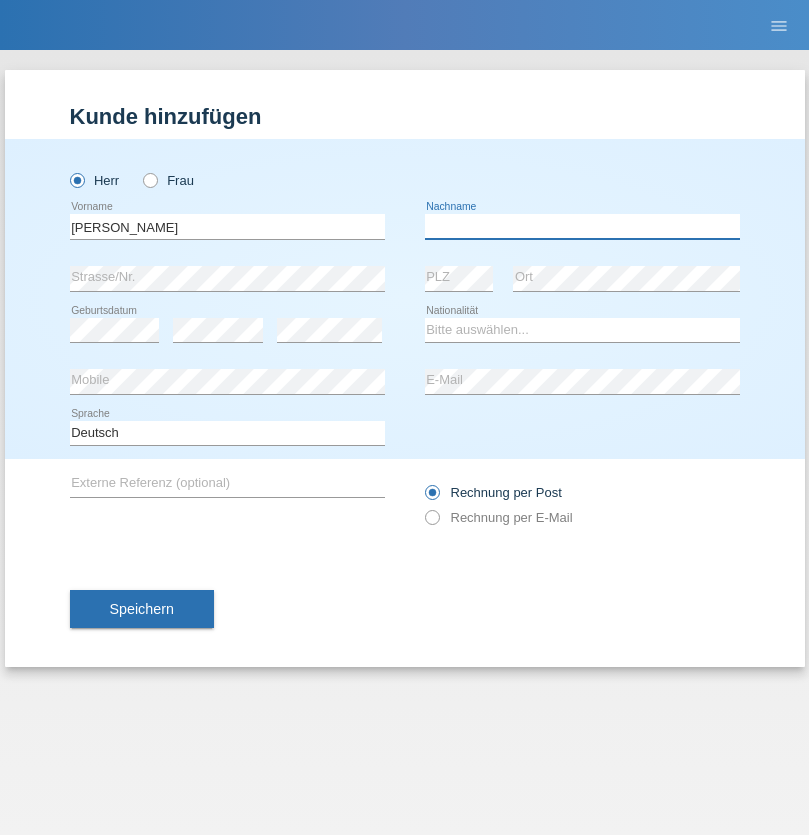 click at bounding box center (582, 226) 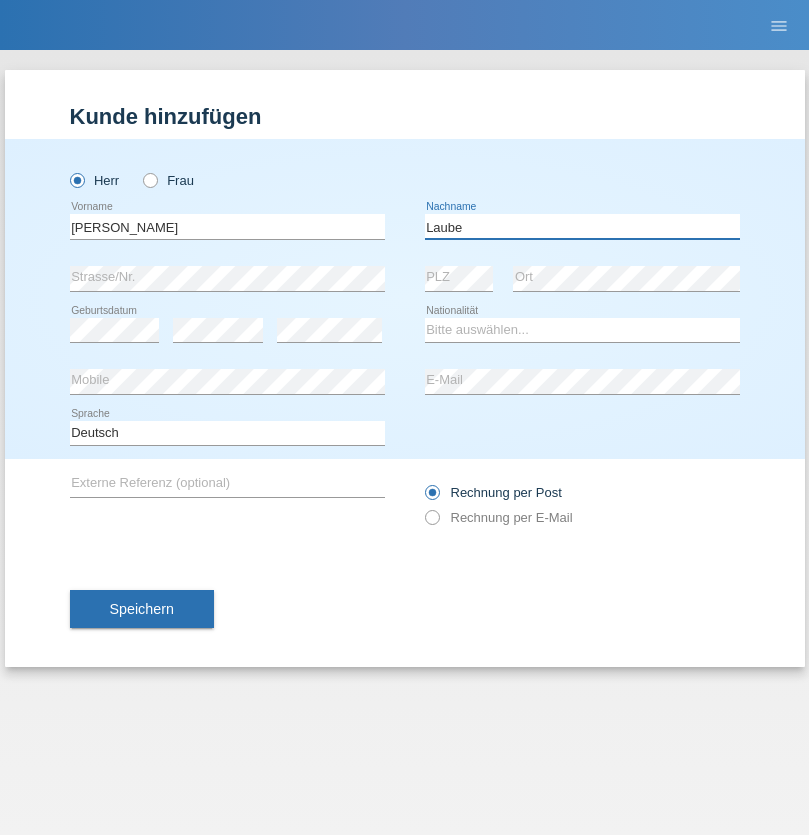 type on "Laube" 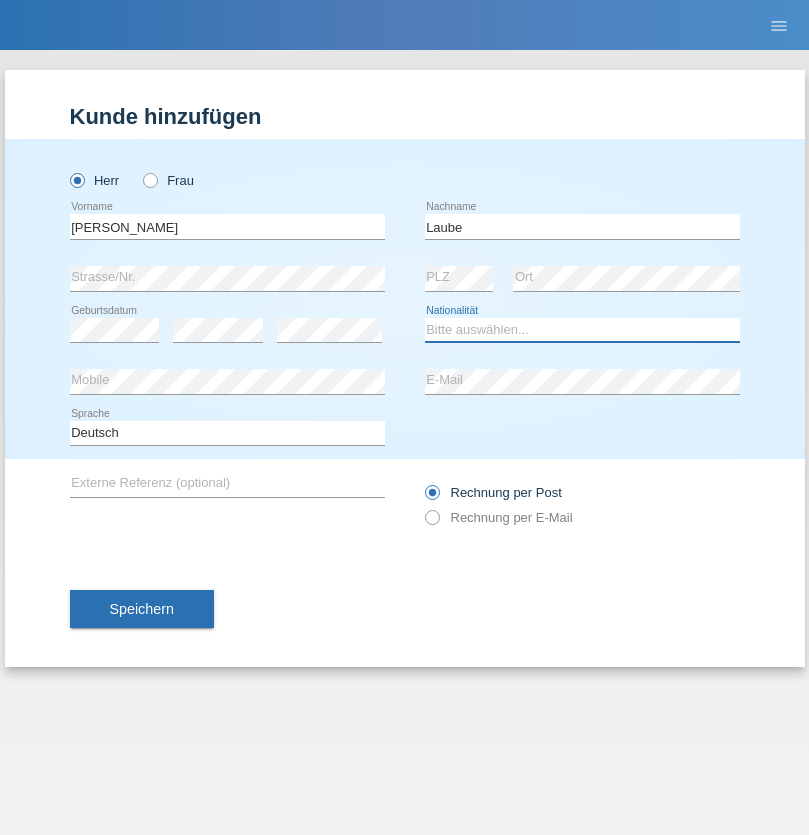 select on "DE" 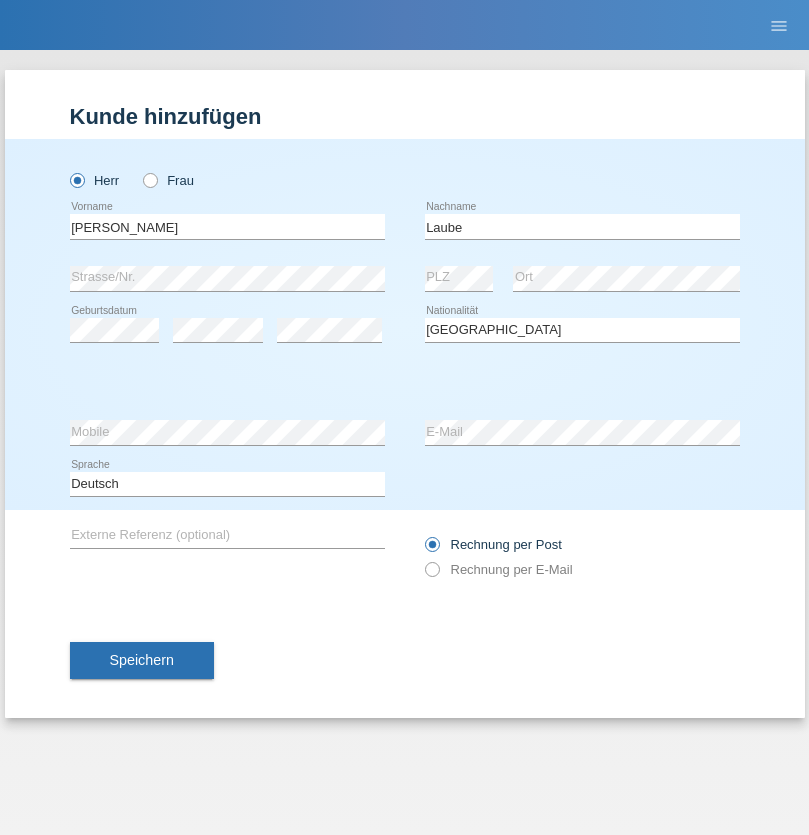 select on "C" 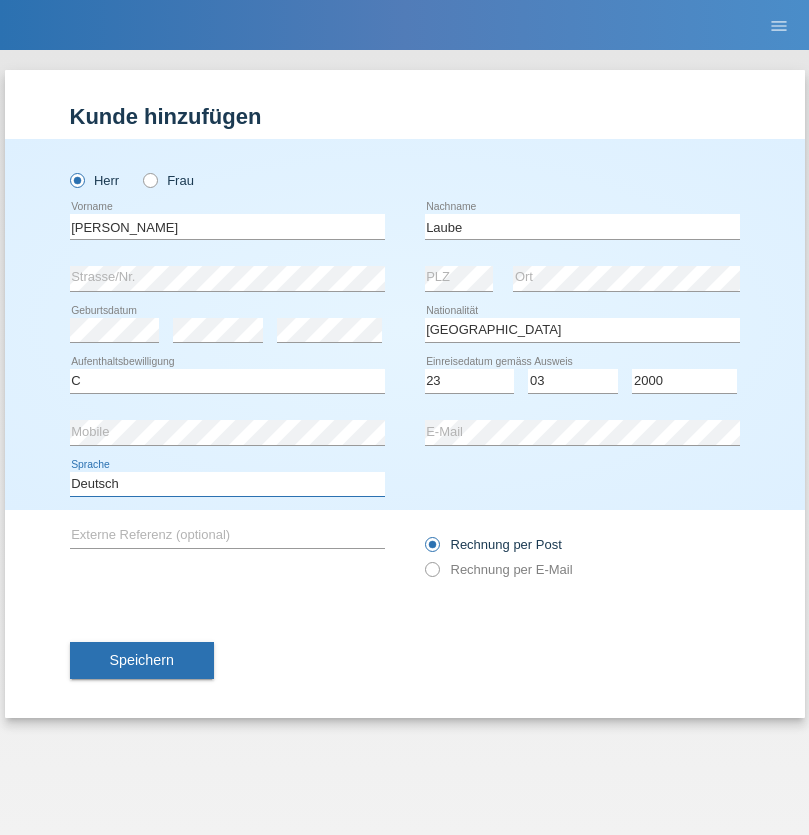 select on "en" 